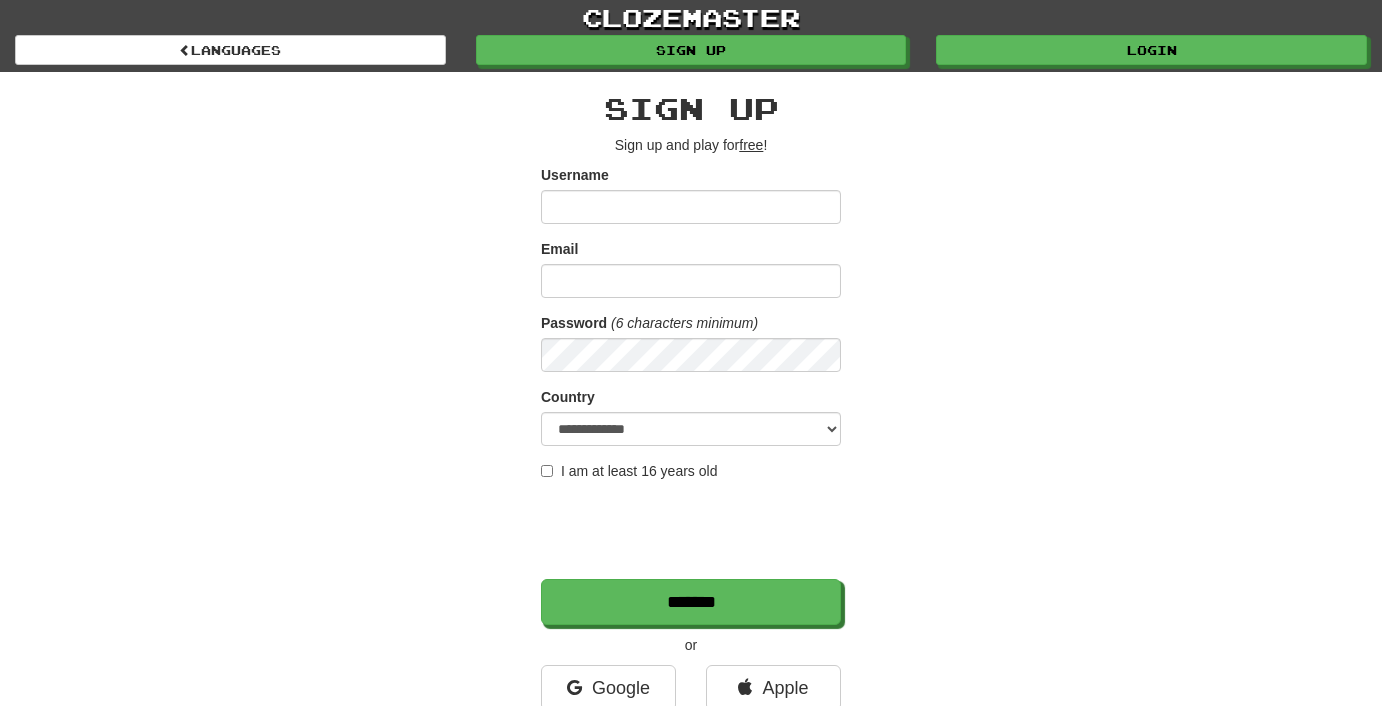 scroll, scrollTop: 0, scrollLeft: 0, axis: both 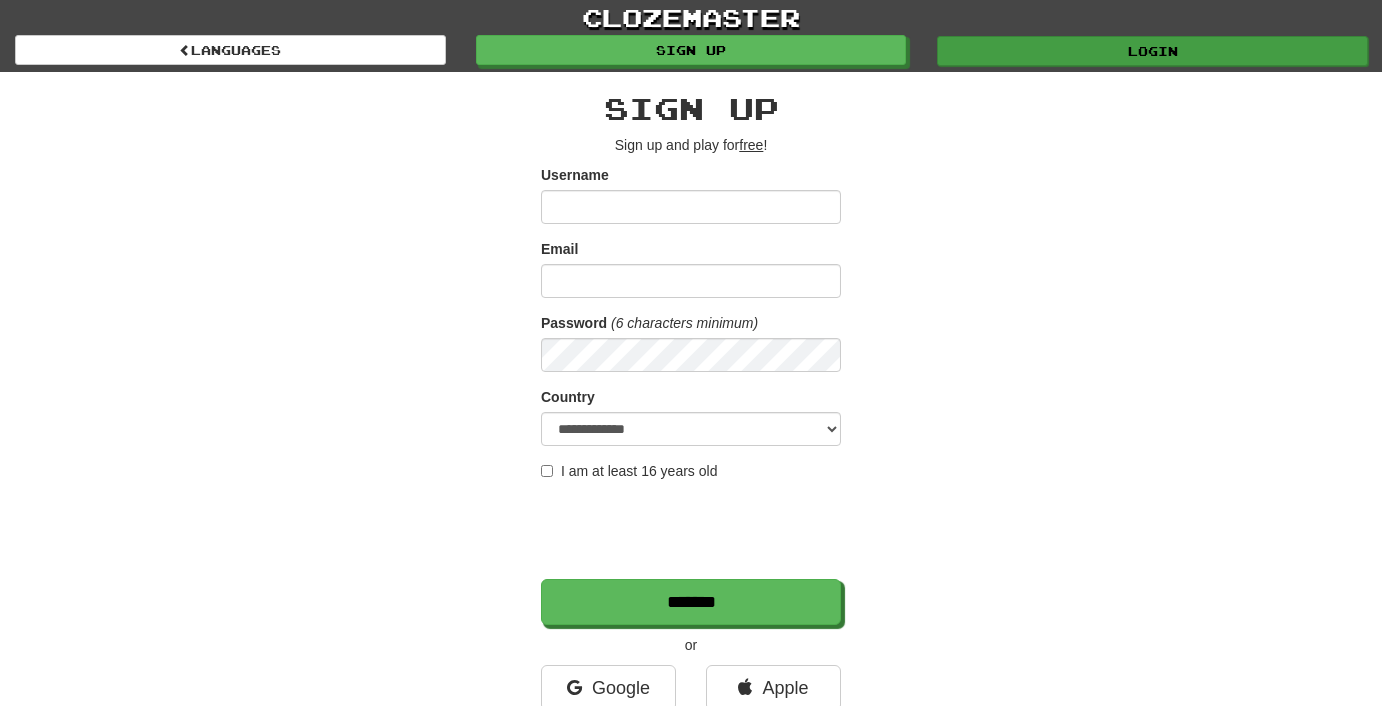 click on "Login" at bounding box center [1152, 51] 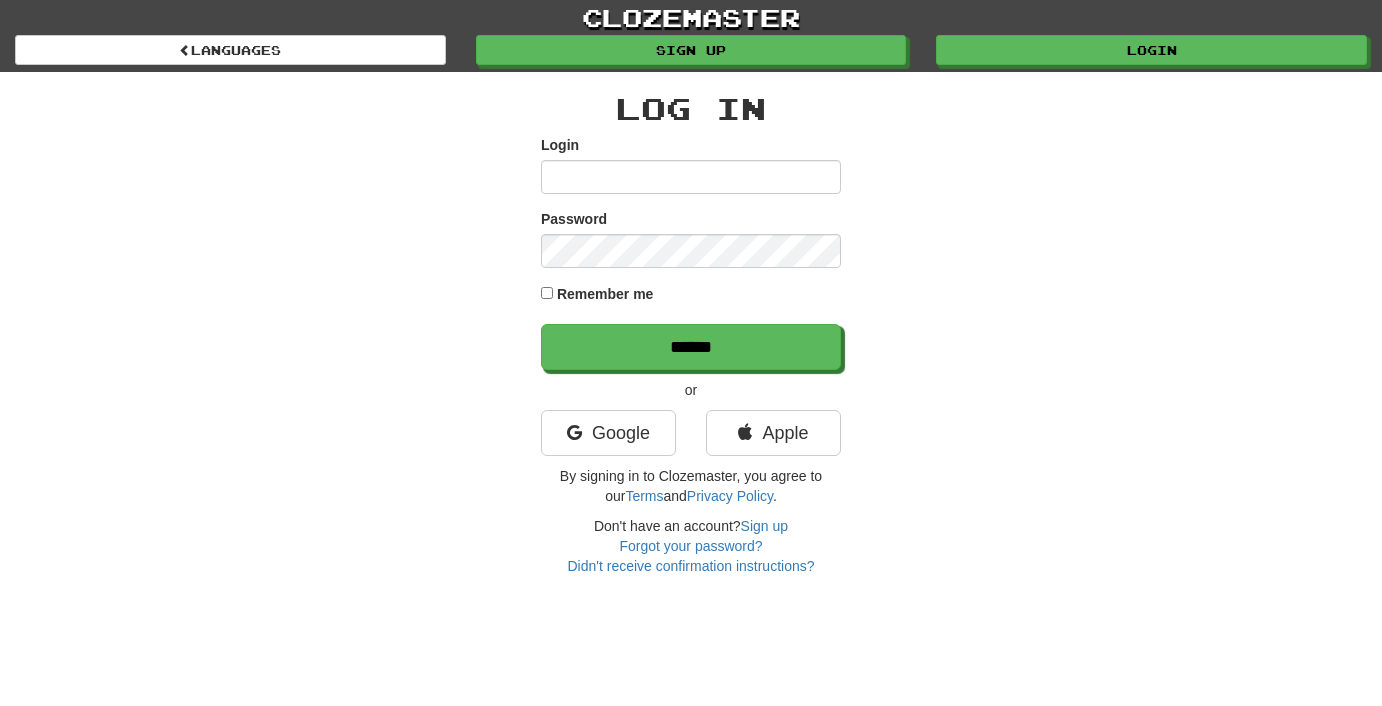 scroll, scrollTop: 0, scrollLeft: 0, axis: both 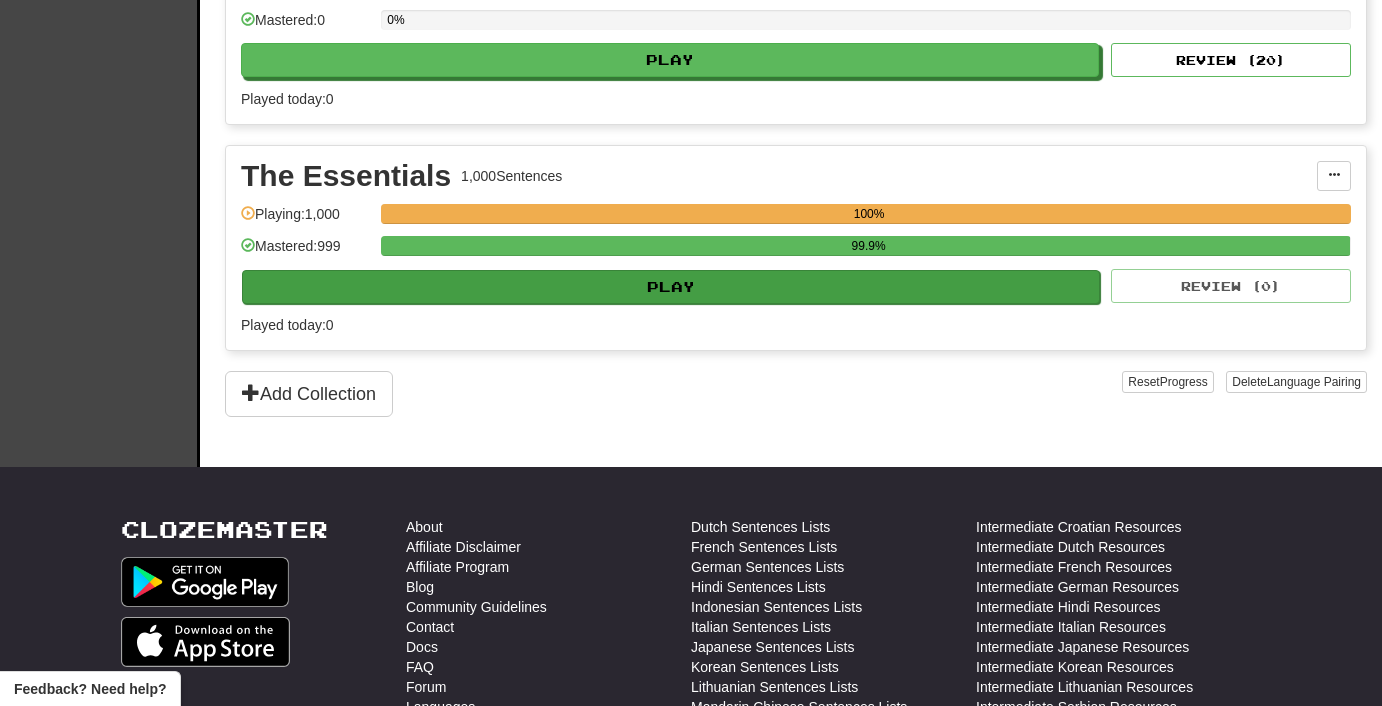 click on "Play" at bounding box center (671, 287) 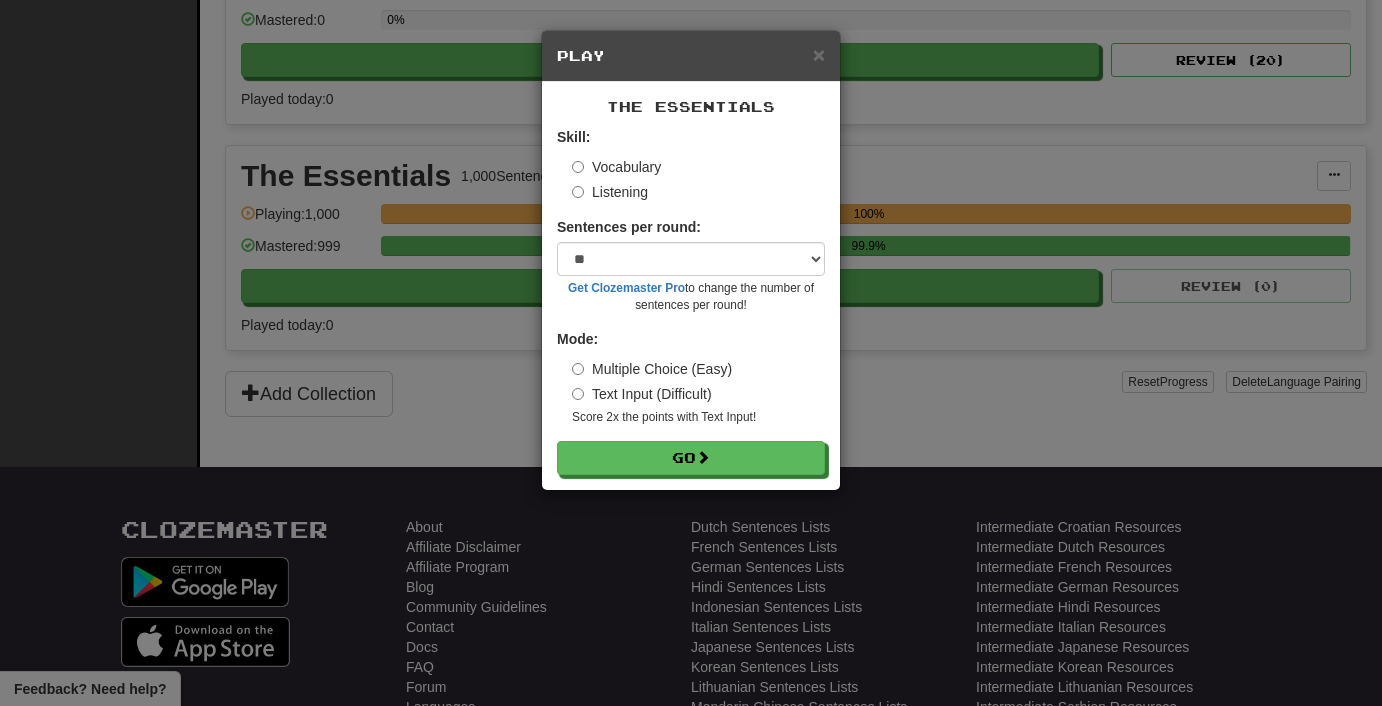 click on "Listening" at bounding box center [610, 192] 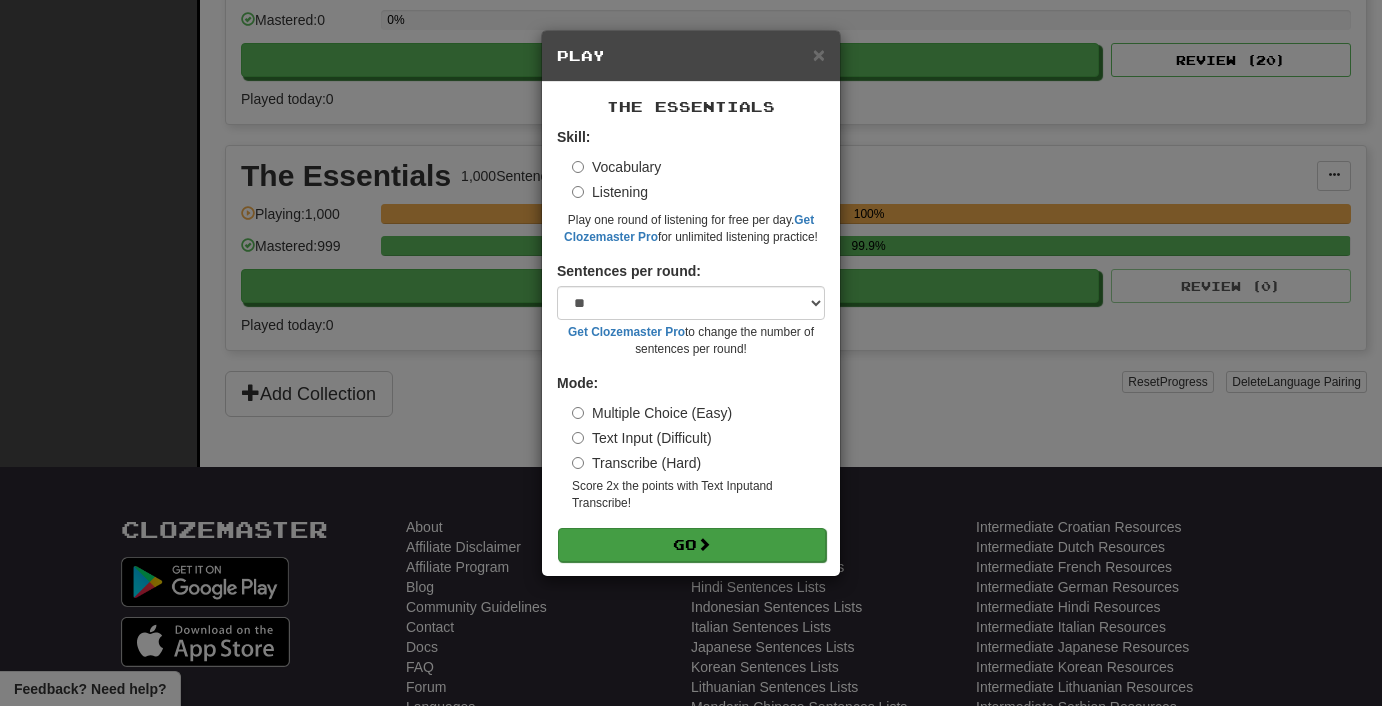 click on "Go" at bounding box center (692, 545) 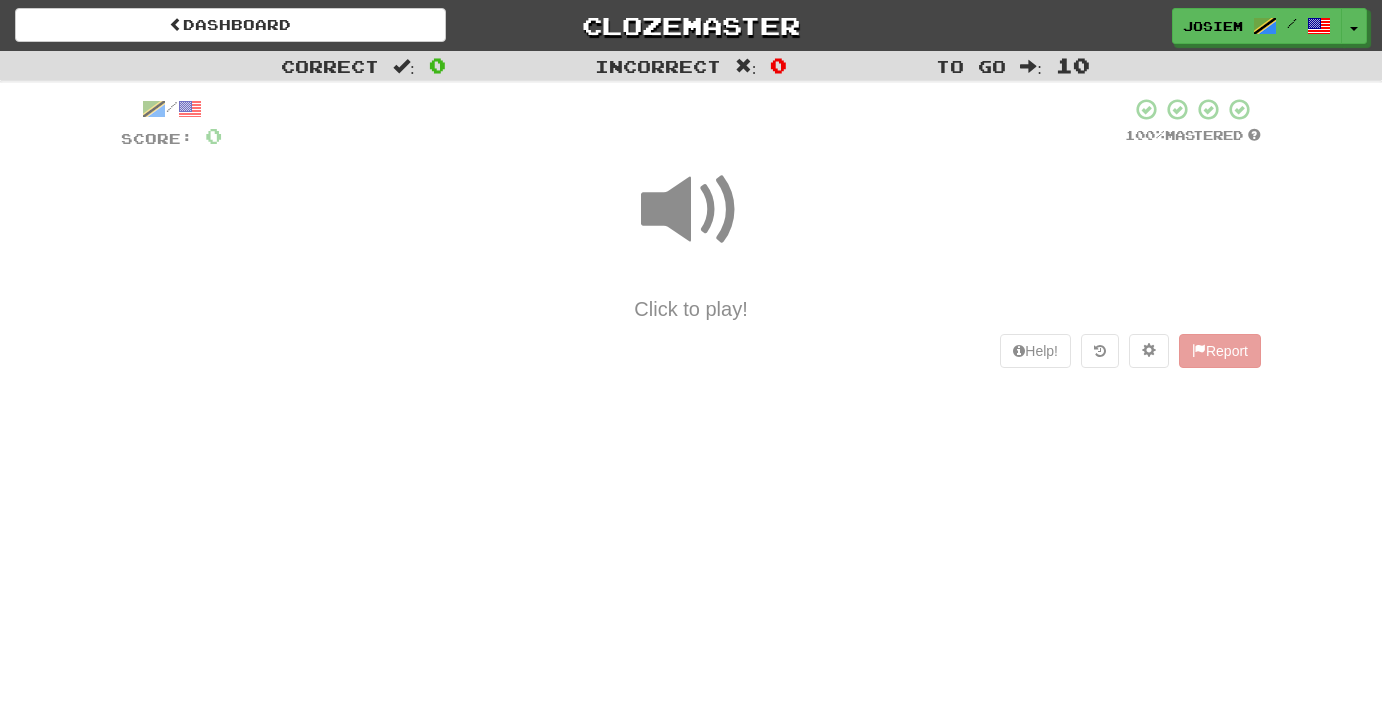 scroll, scrollTop: 0, scrollLeft: 0, axis: both 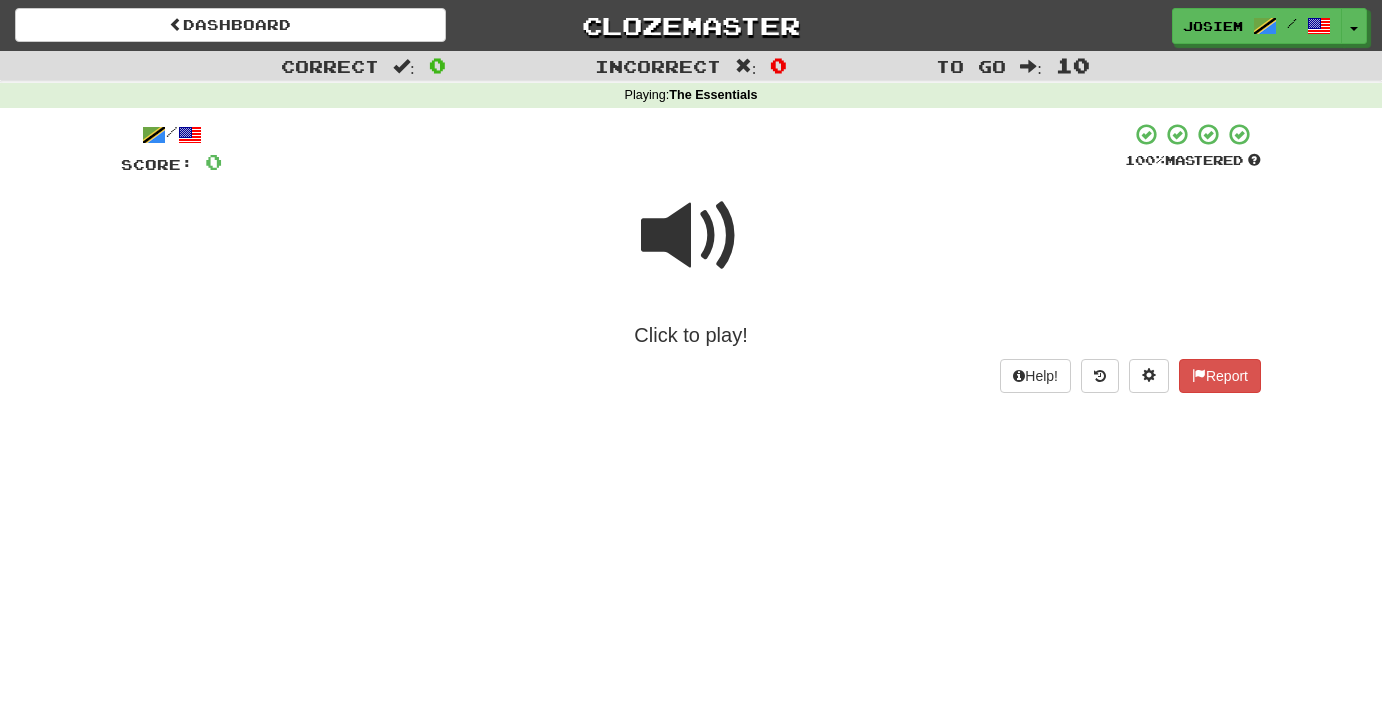 click on "Click to play!" at bounding box center [691, 335] 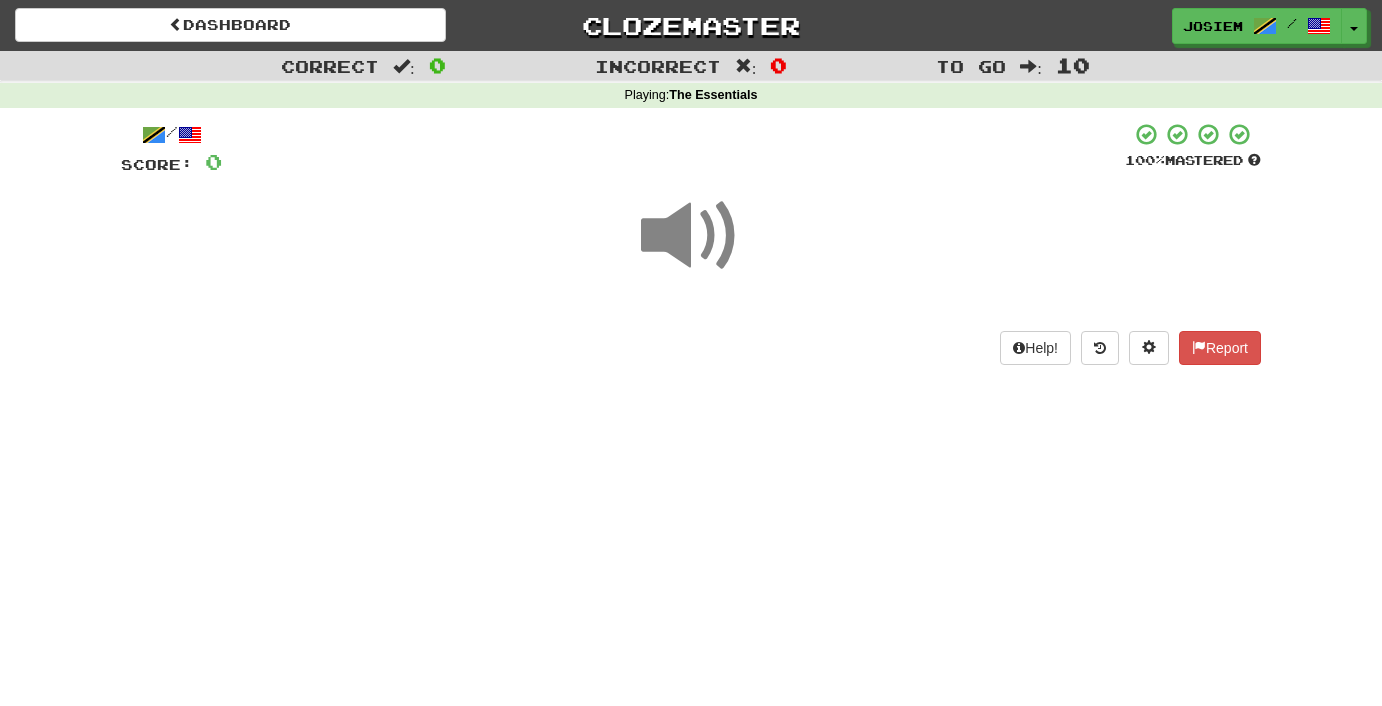 click at bounding box center (691, 236) 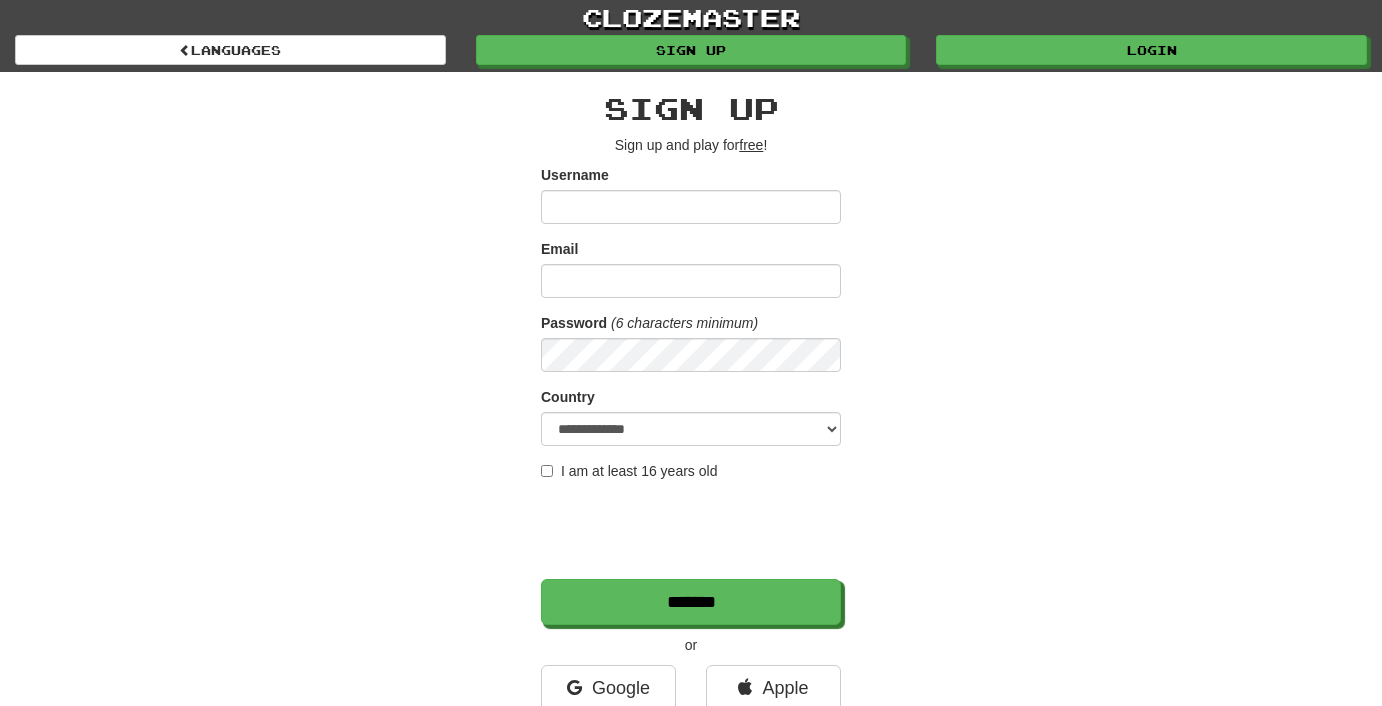 scroll, scrollTop: 0, scrollLeft: 0, axis: both 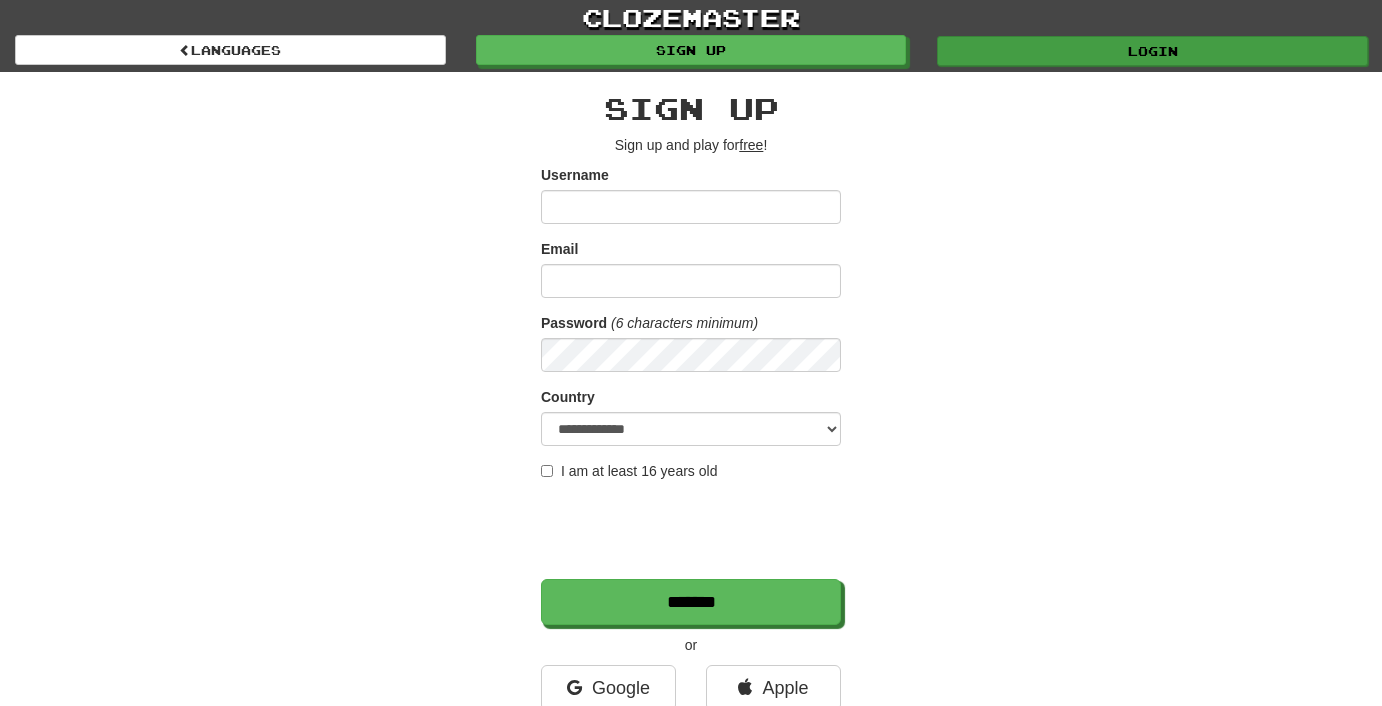 click on "Login" at bounding box center [1152, 51] 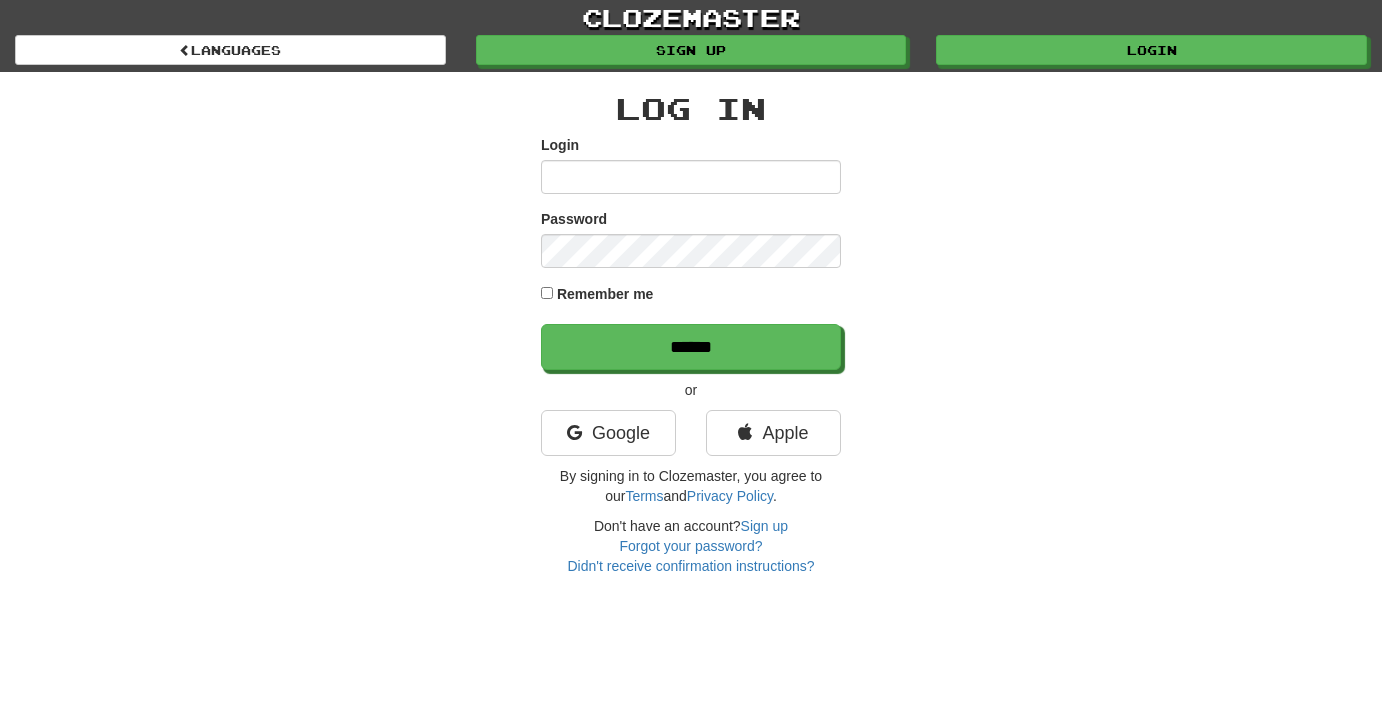 scroll, scrollTop: 0, scrollLeft: 0, axis: both 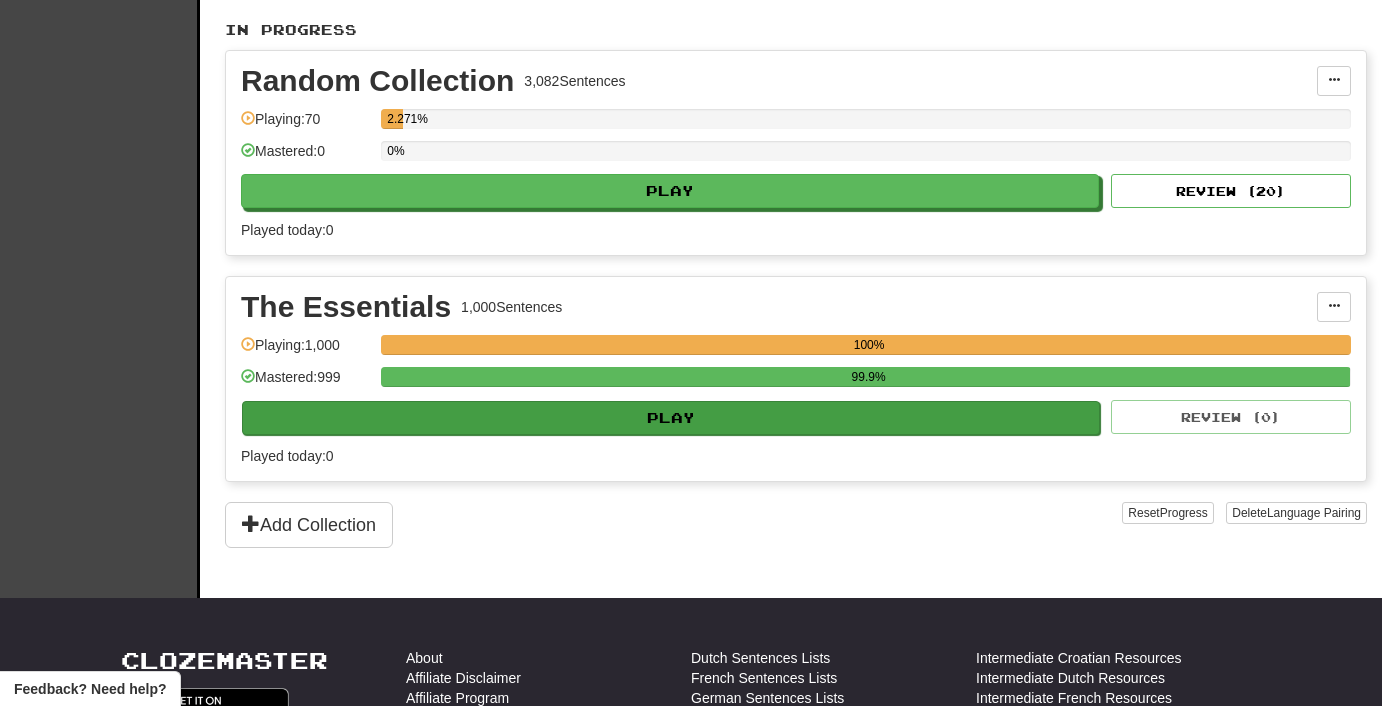 click on "Play" at bounding box center (671, 418) 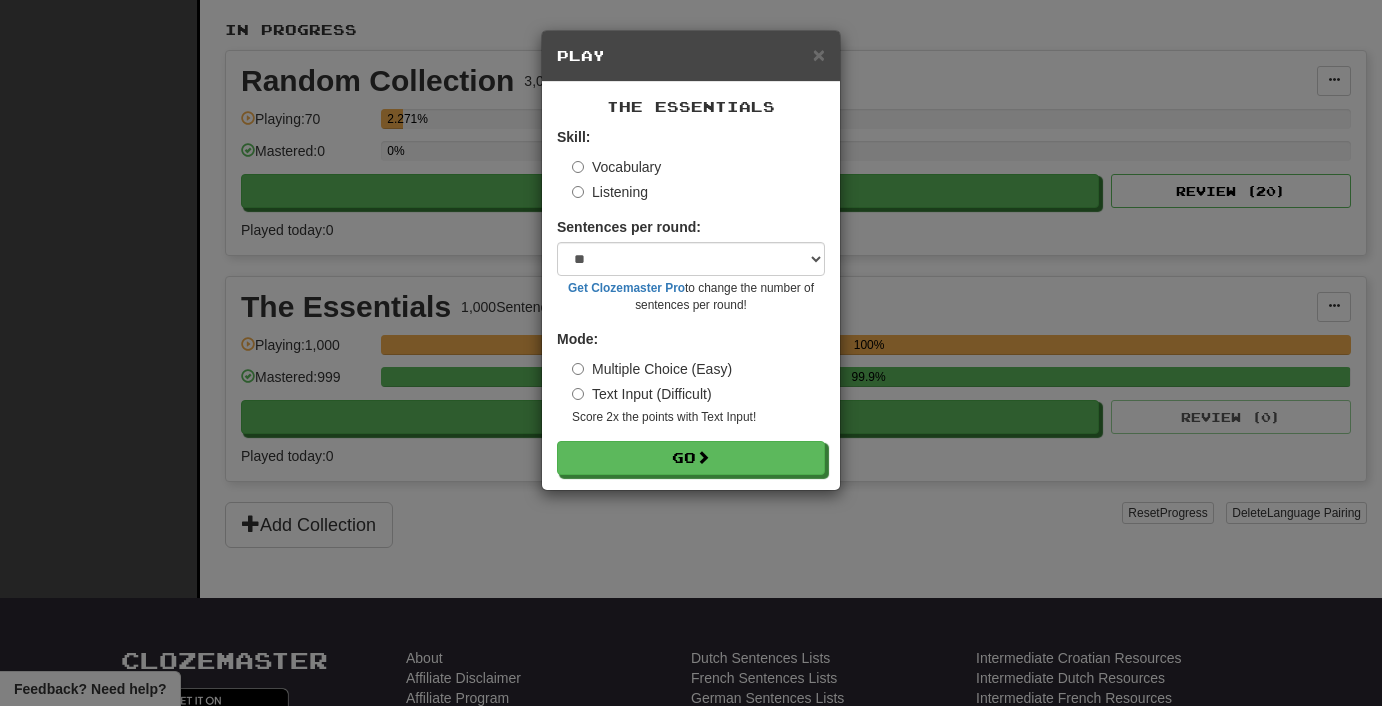 click on "Listening" at bounding box center (610, 192) 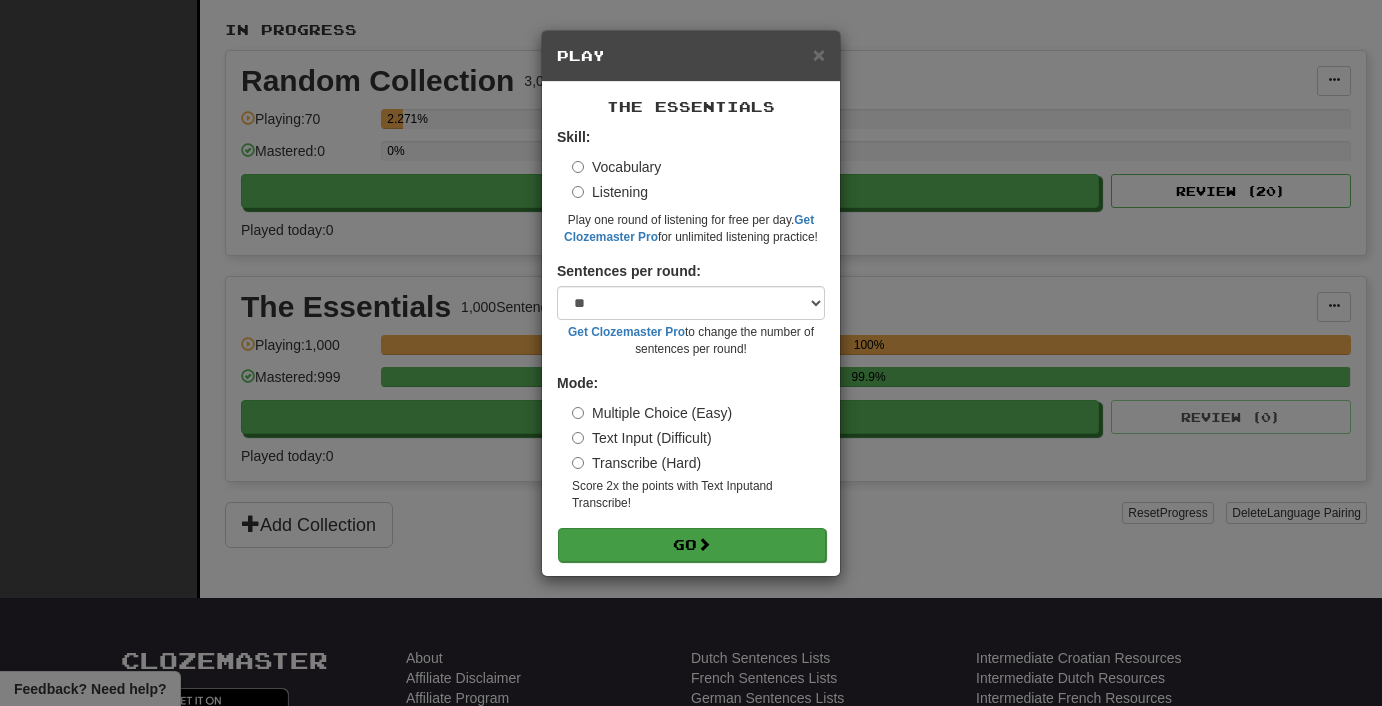 click at bounding box center [704, 544] 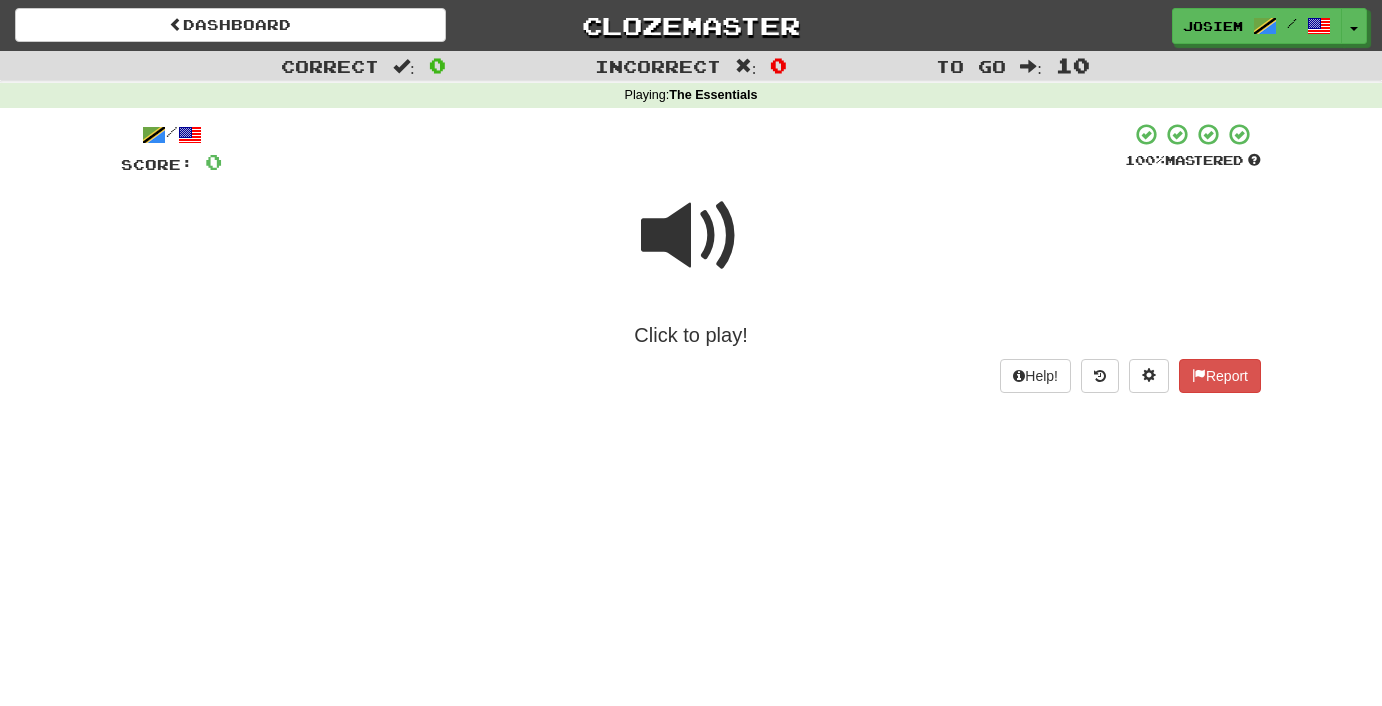 scroll, scrollTop: 0, scrollLeft: 0, axis: both 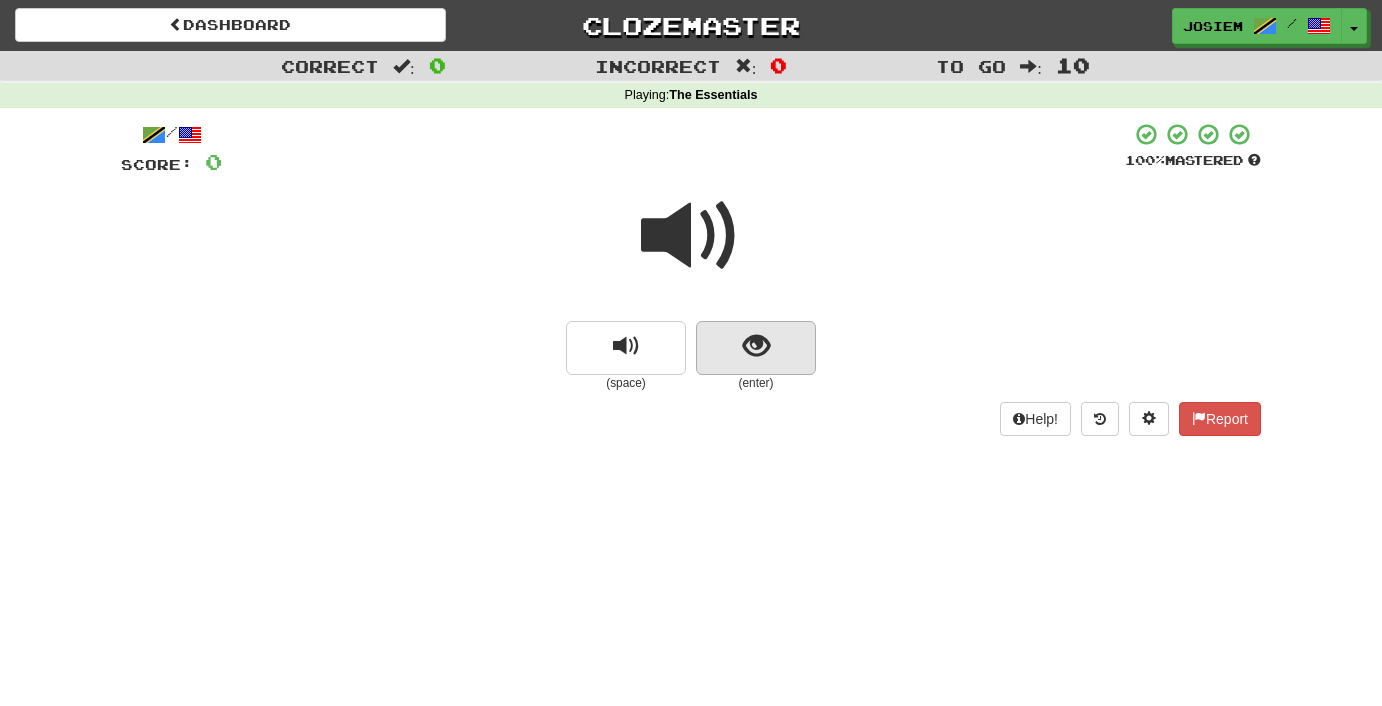 click at bounding box center [756, 346] 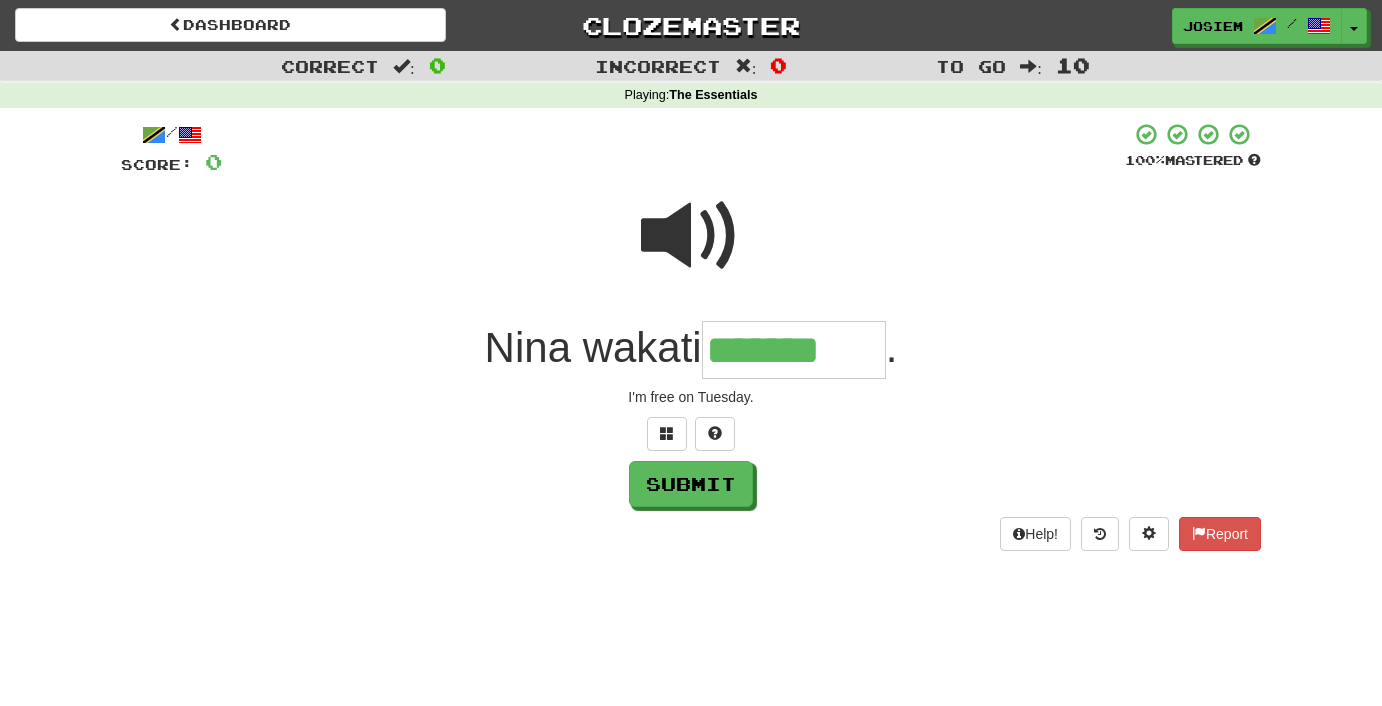 type on "*******" 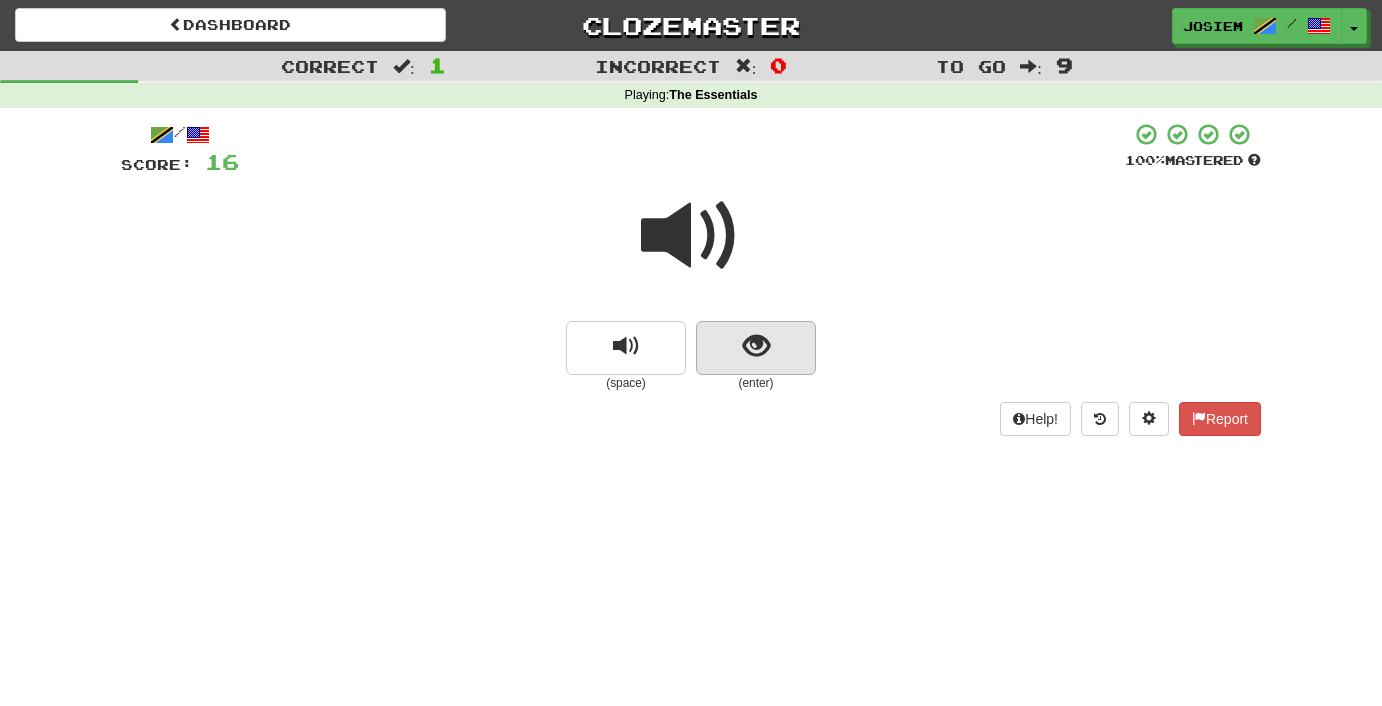 click at bounding box center [756, 346] 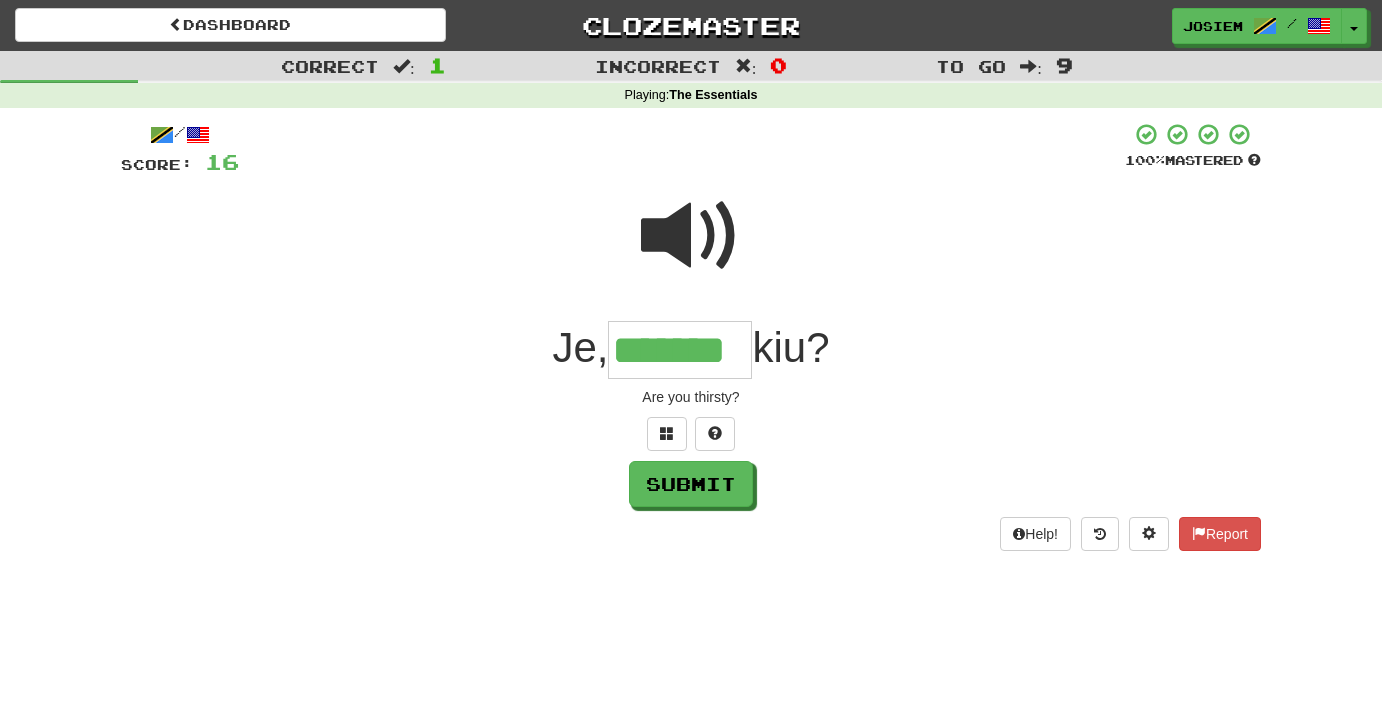 type on "*******" 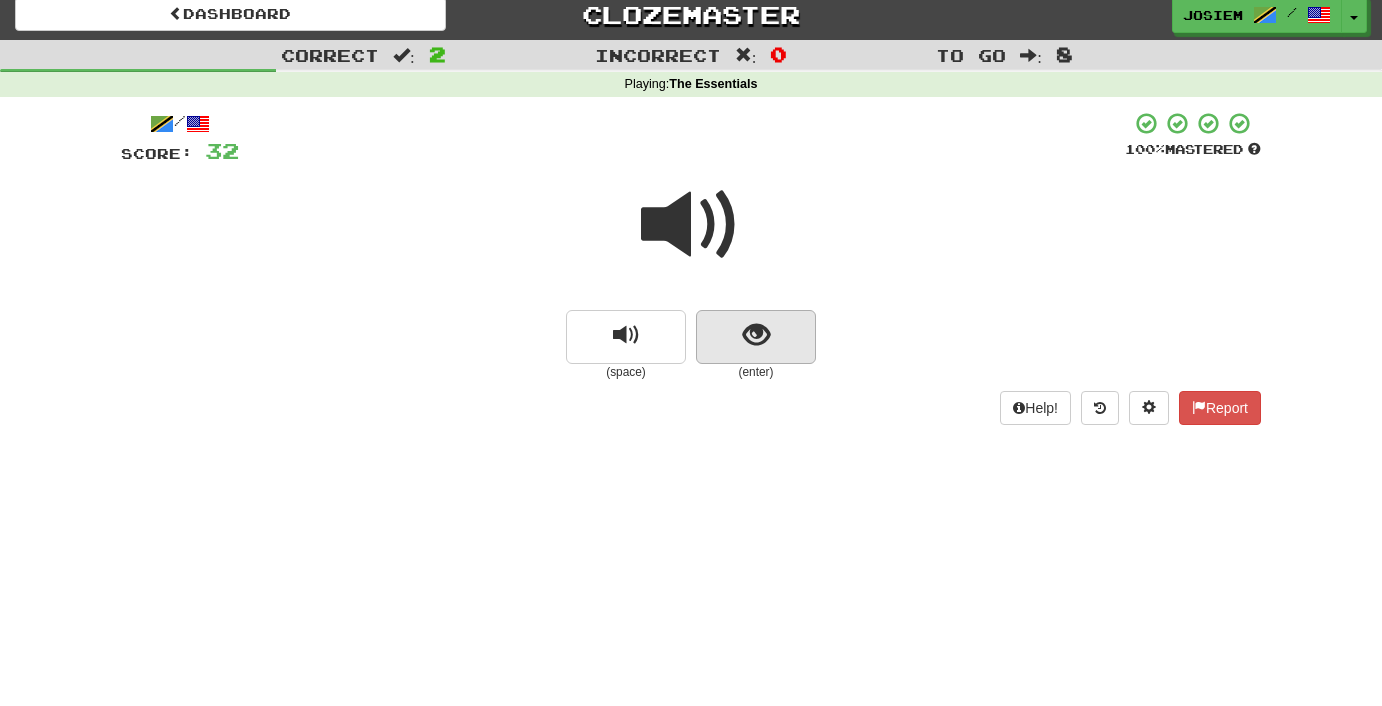 click at bounding box center [756, 335] 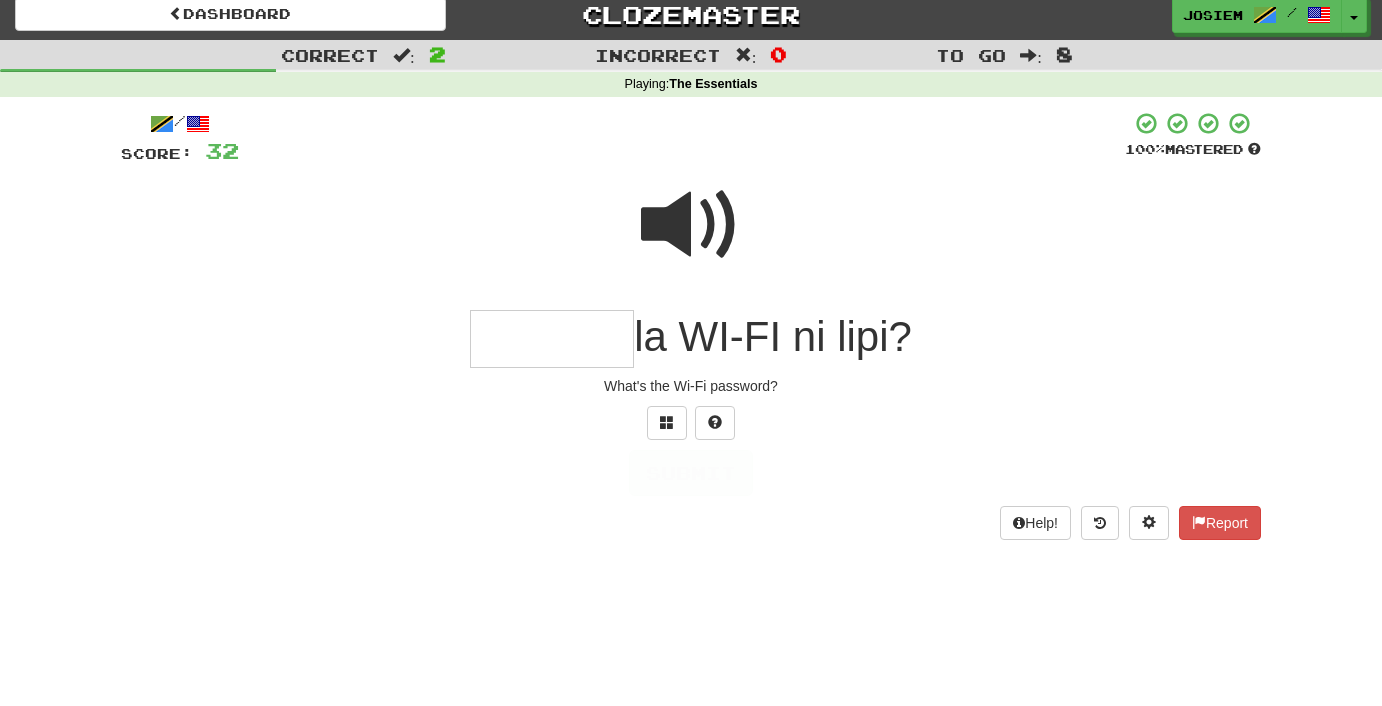 scroll, scrollTop: 7, scrollLeft: 0, axis: vertical 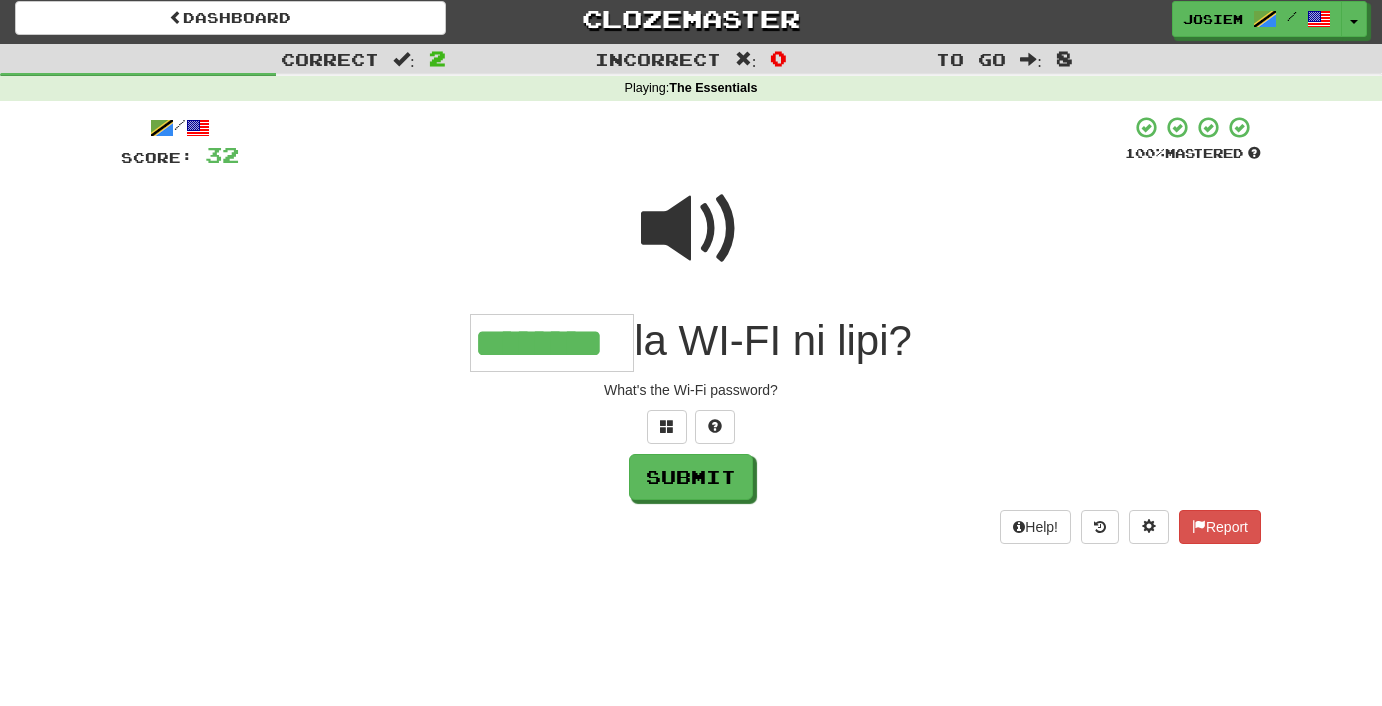 type on "********" 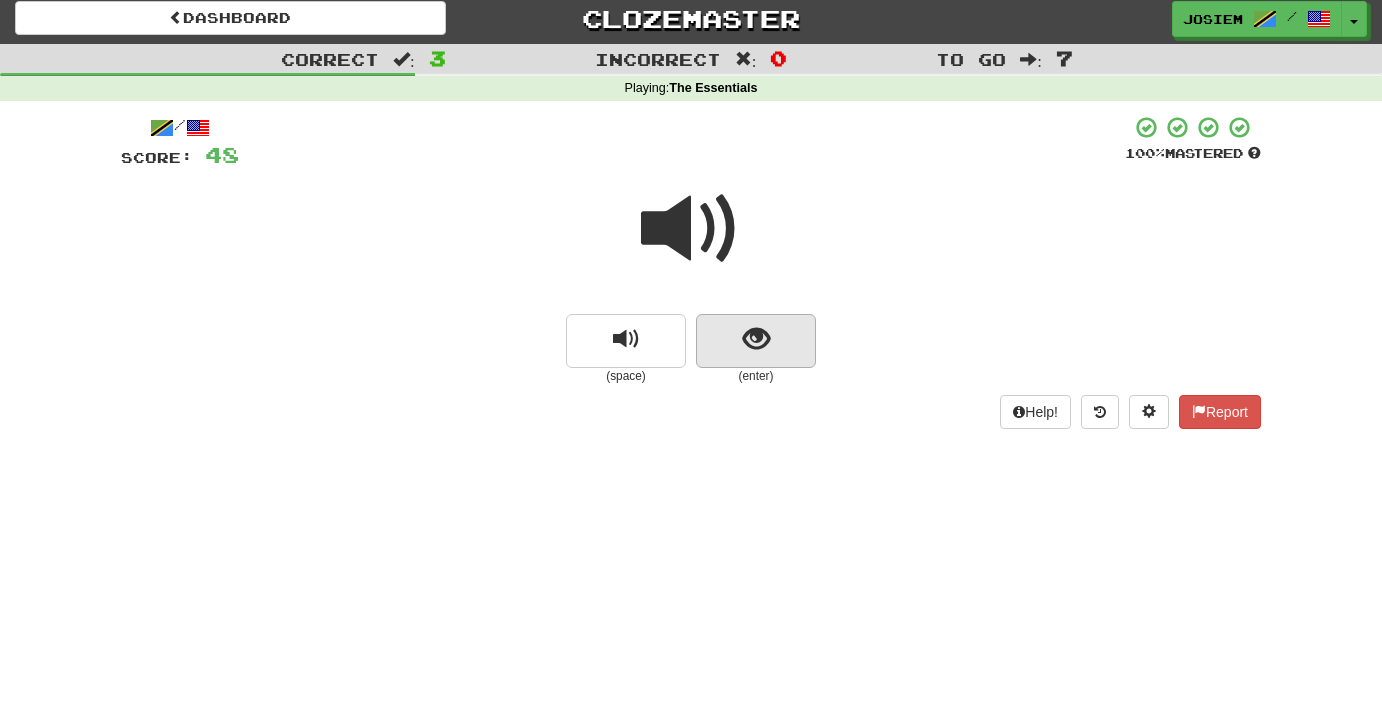click at bounding box center [756, 339] 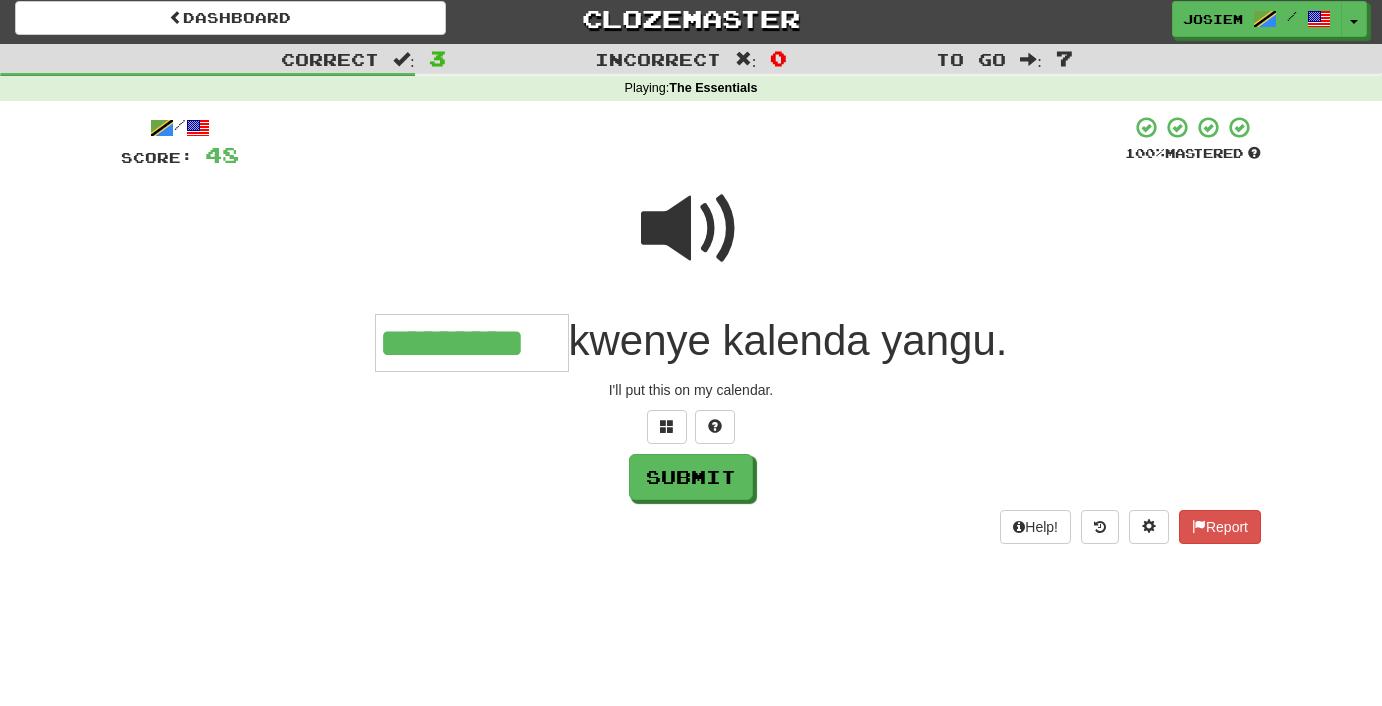 type on "*********" 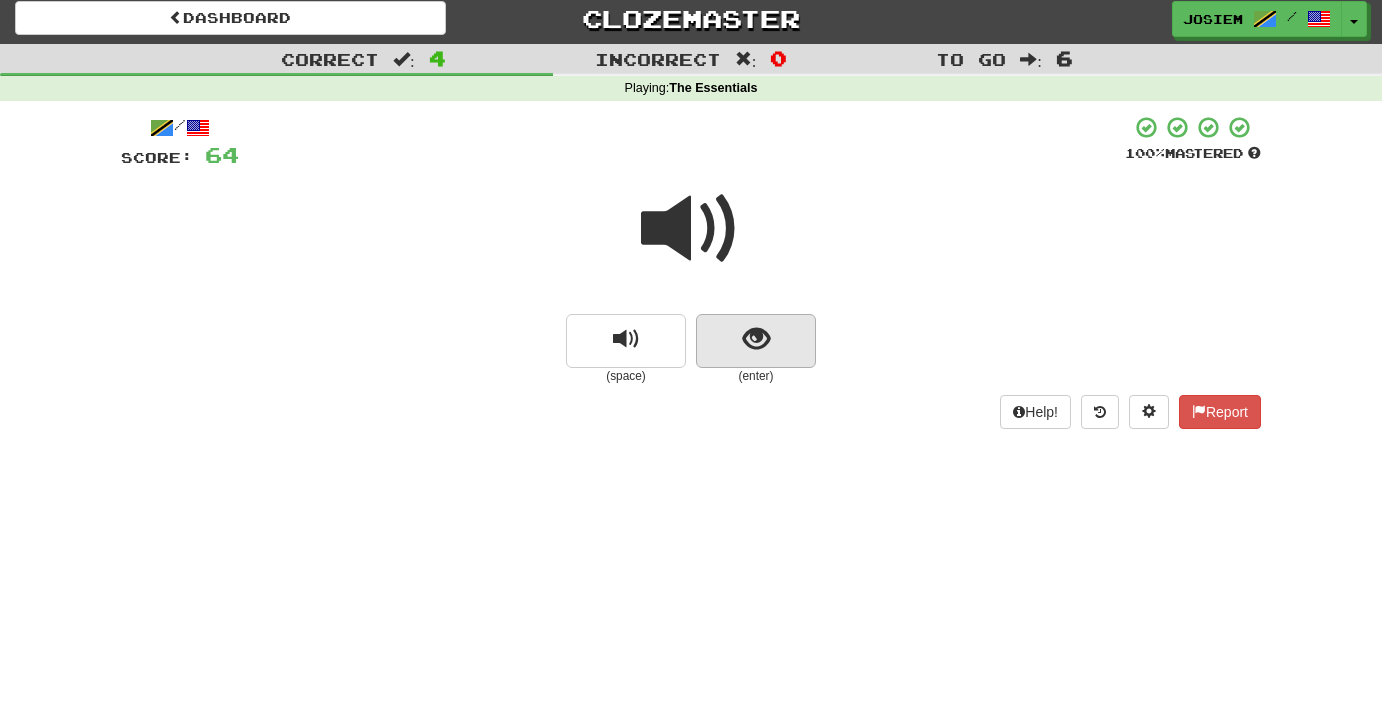 click at bounding box center (756, 339) 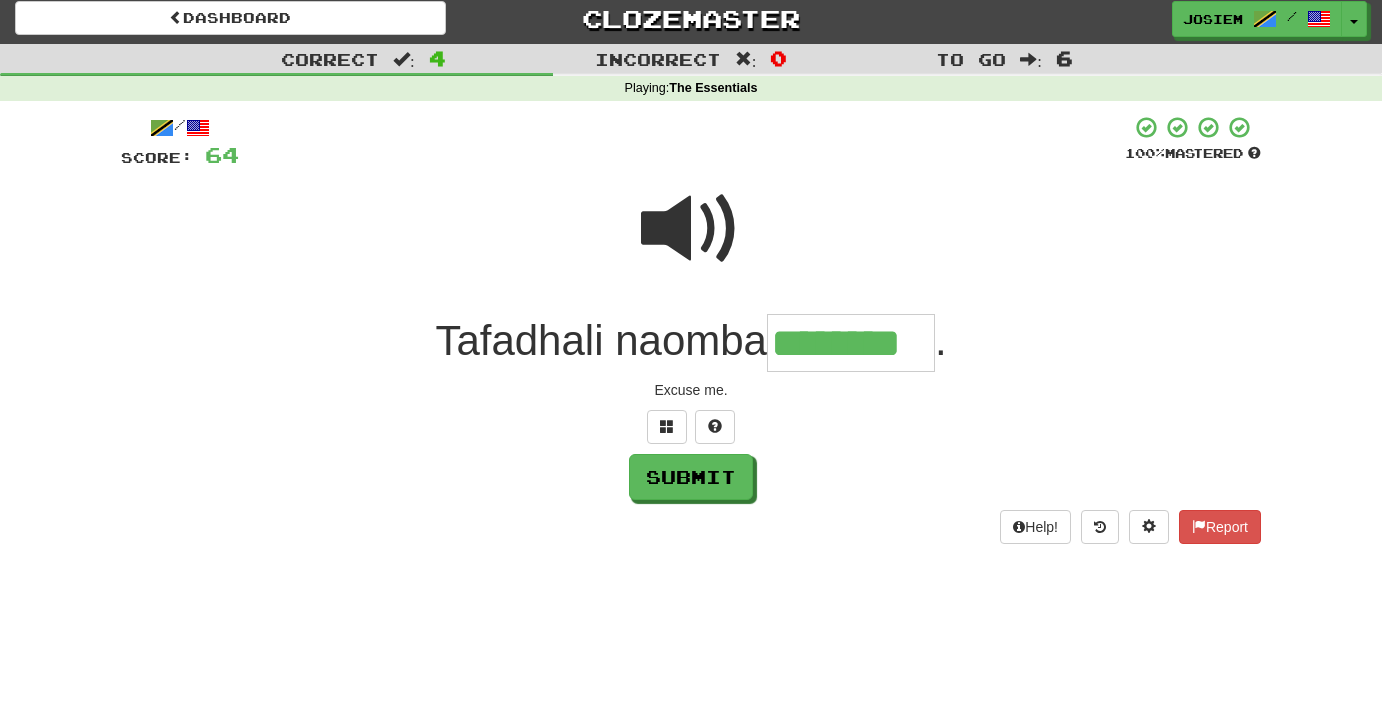 type on "********" 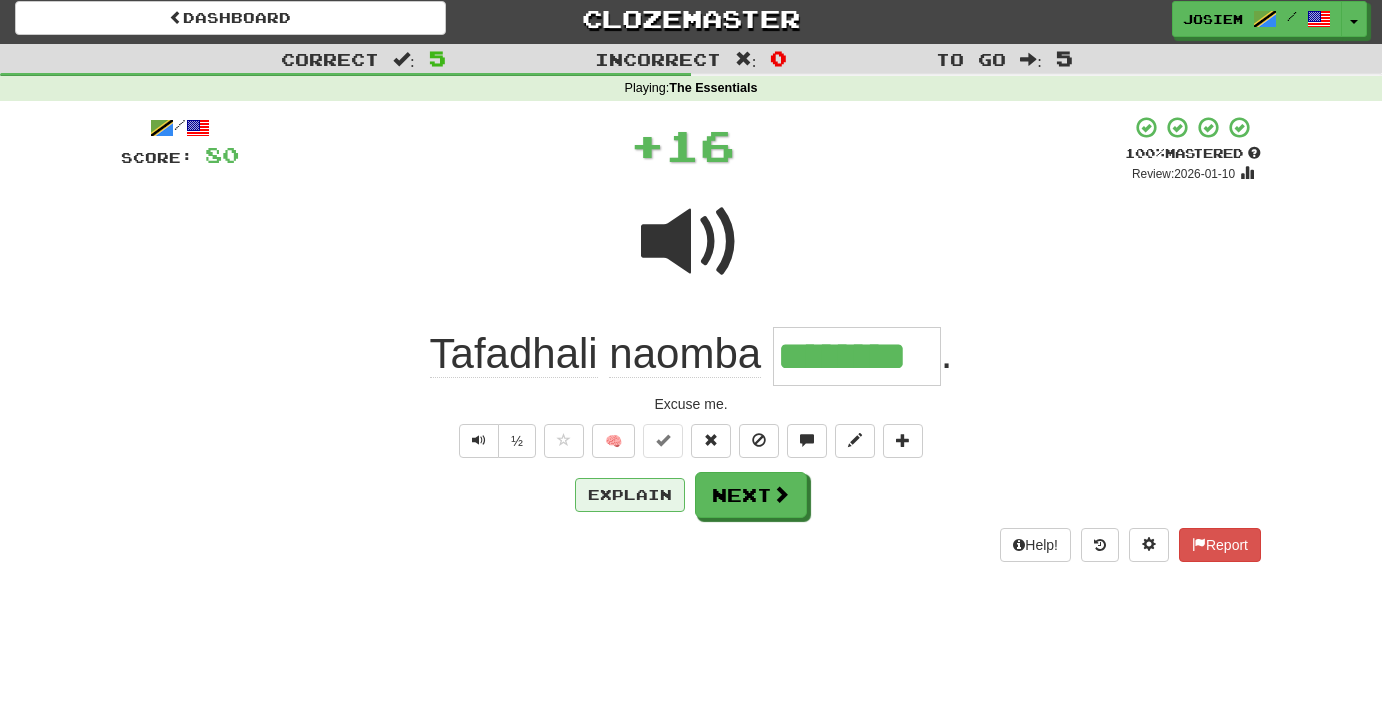 click on "Explain" at bounding box center (630, 495) 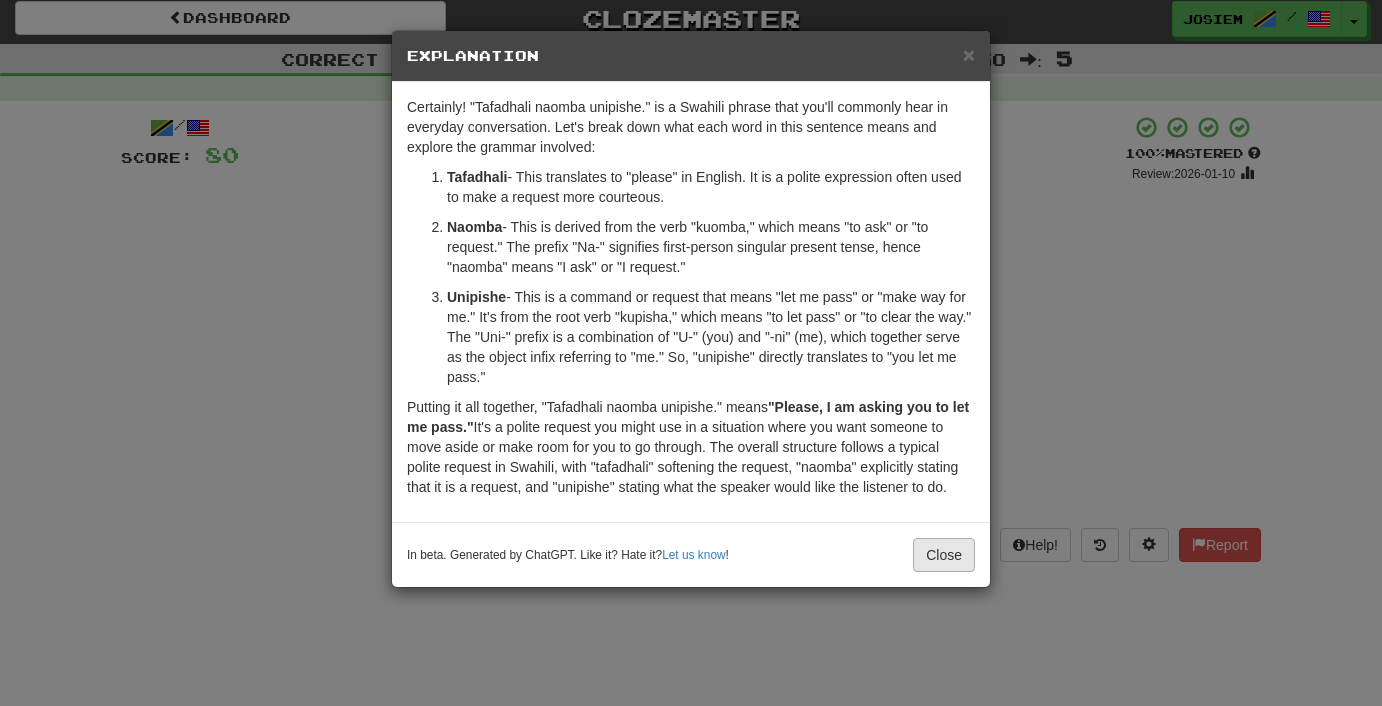 click on "Close" at bounding box center [944, 555] 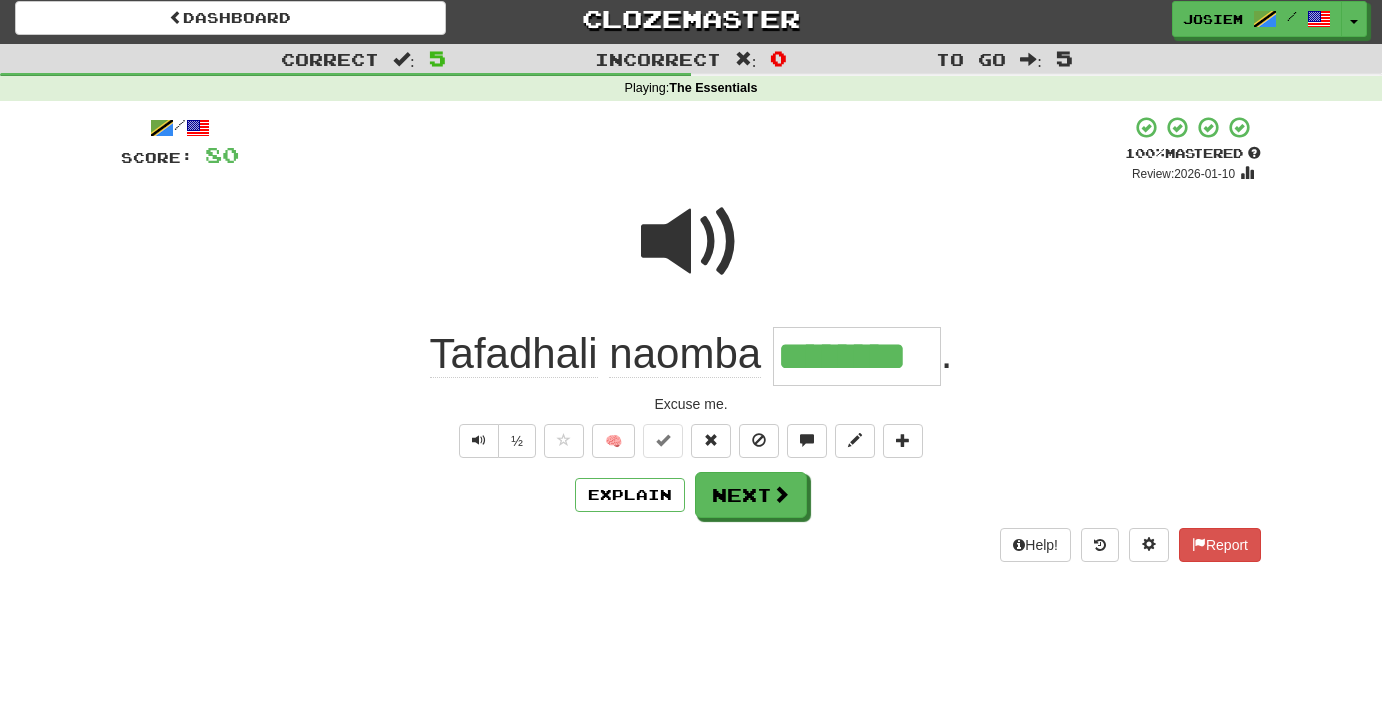 click on "Next" at bounding box center [751, 495] 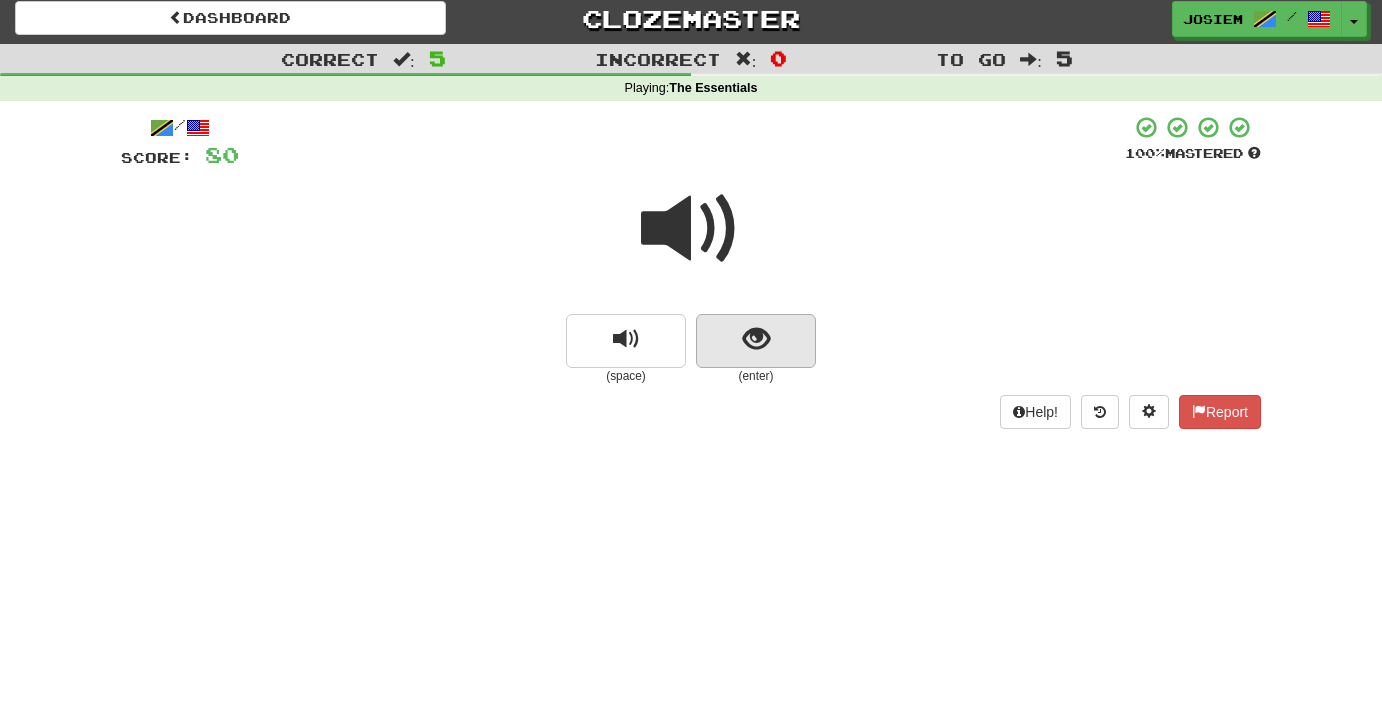click at bounding box center (756, 341) 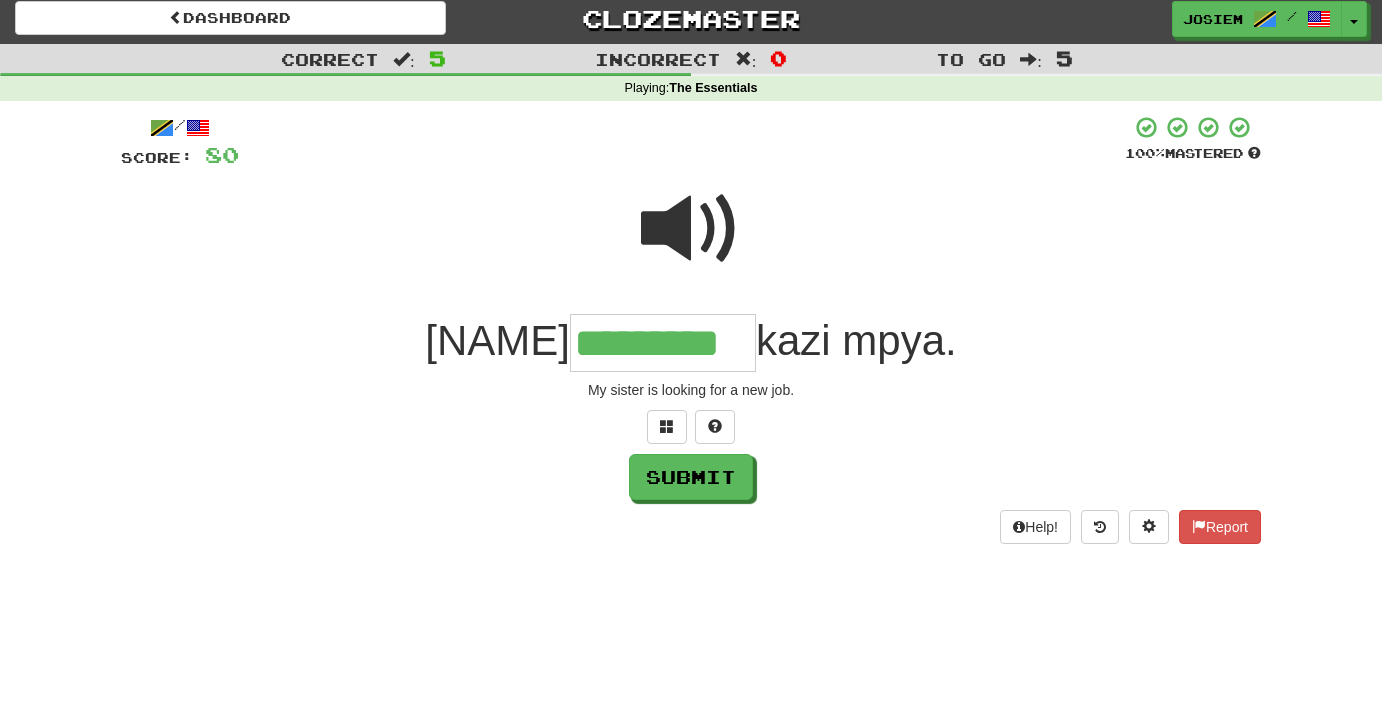 type on "*********" 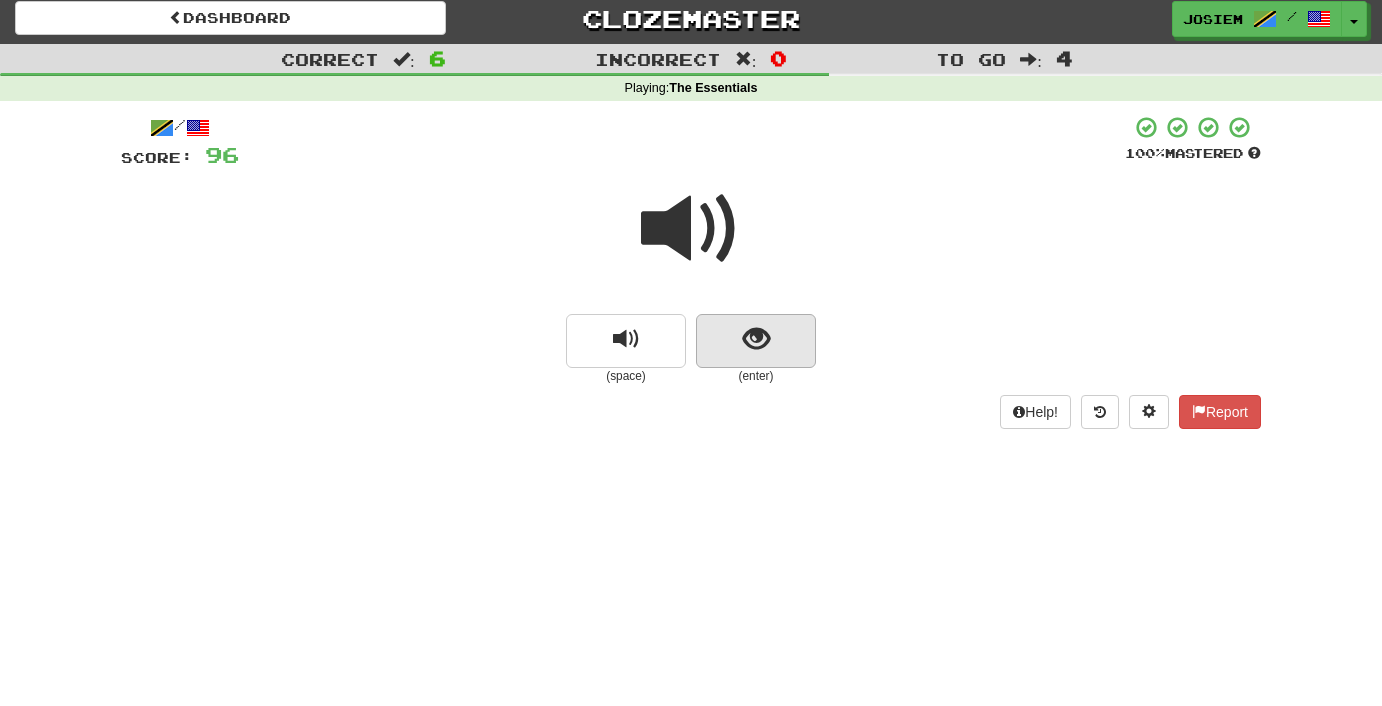 click at bounding box center (756, 339) 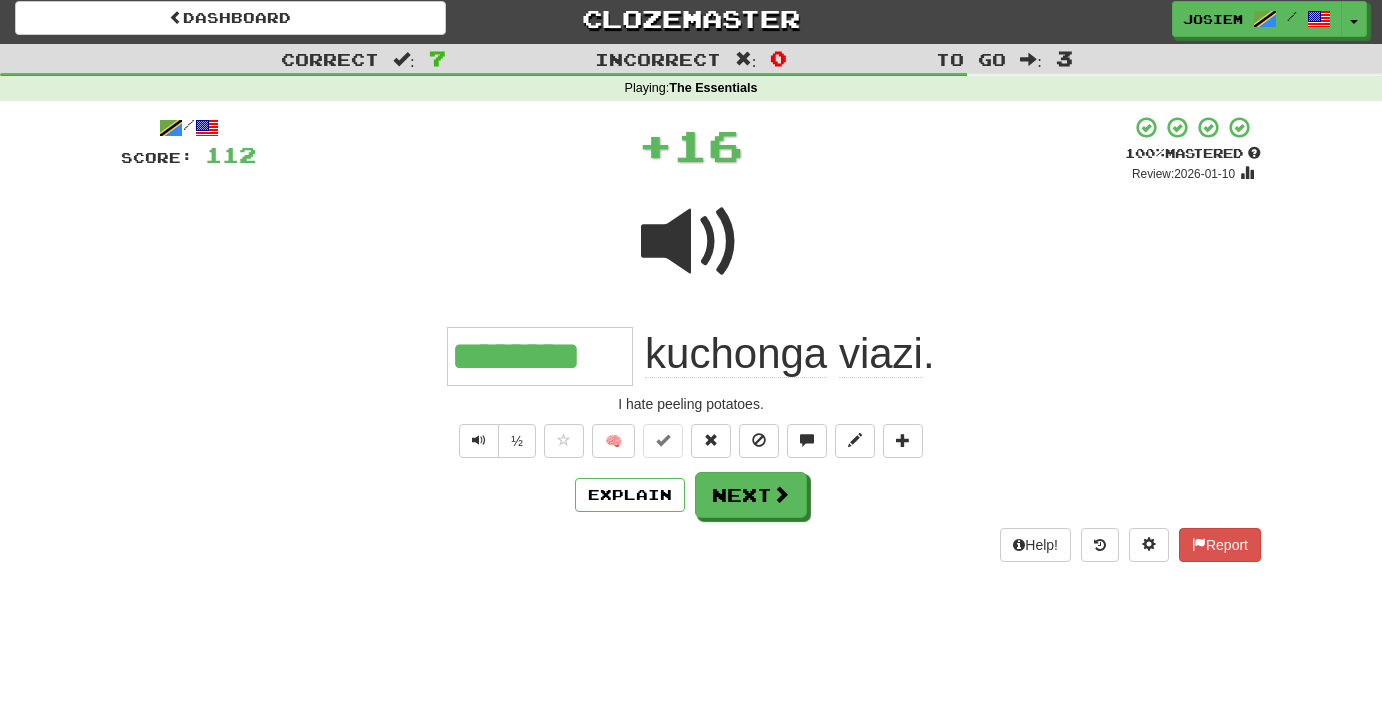 type on "********" 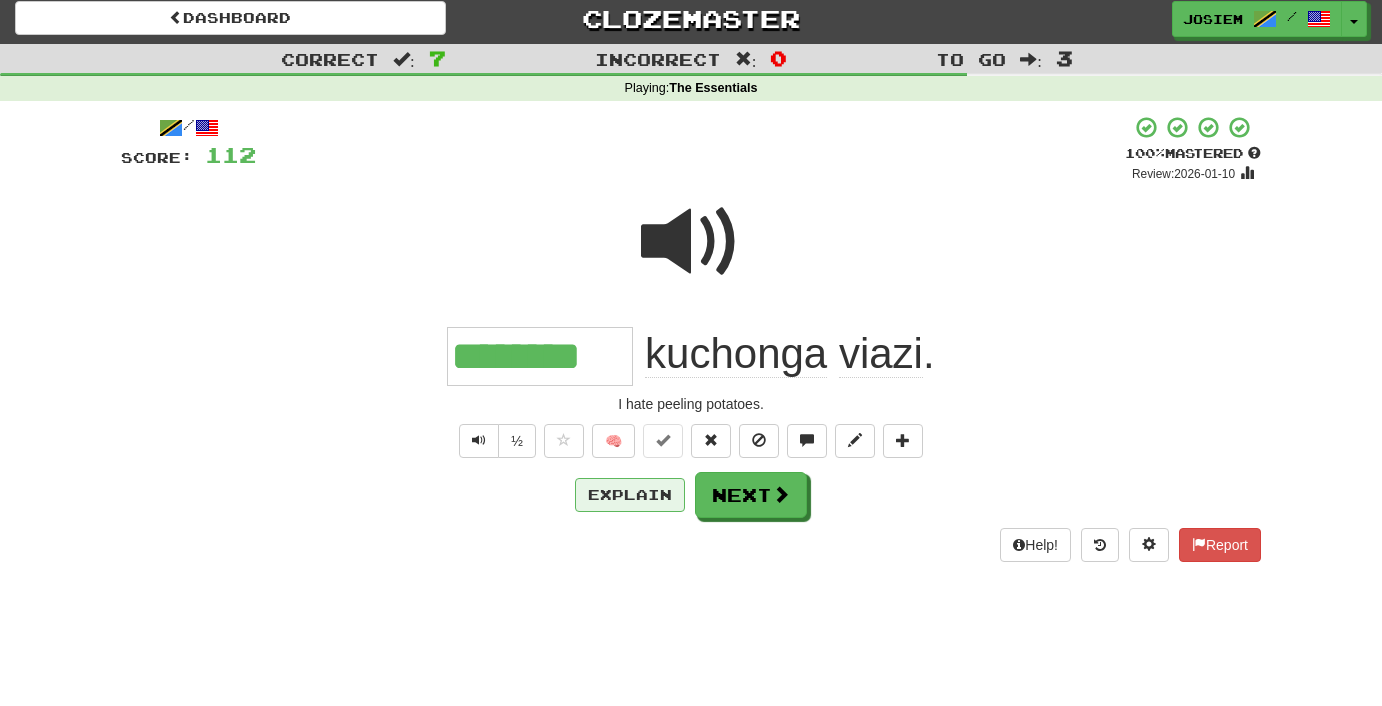 click on "Explain" at bounding box center (630, 495) 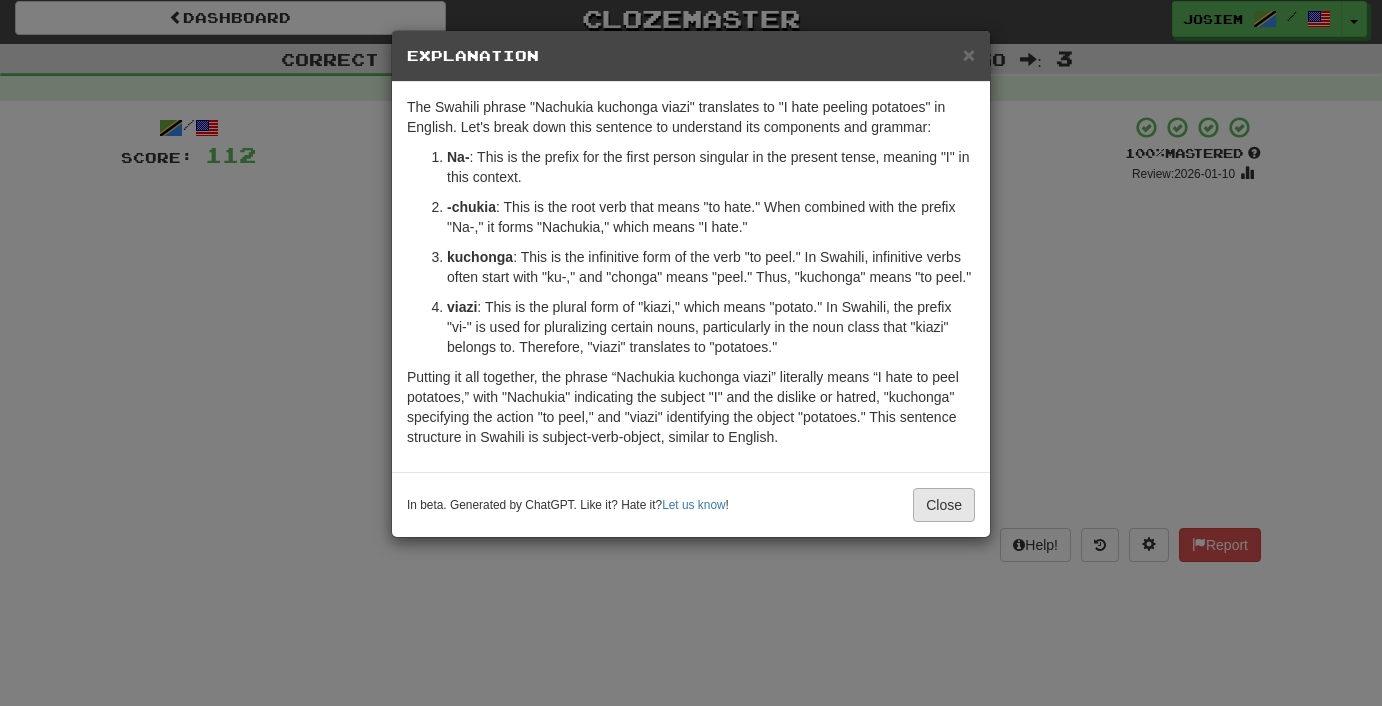 click on "Close" at bounding box center [944, 505] 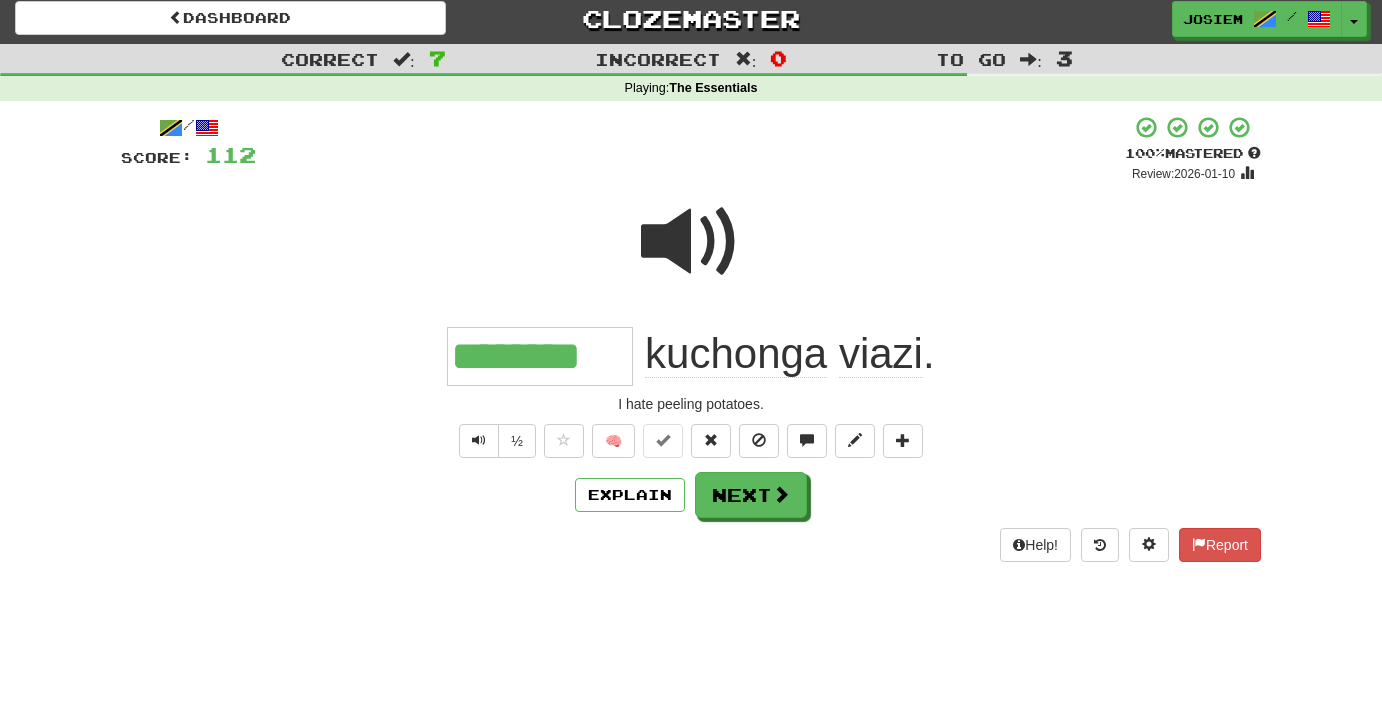 click on "Next" at bounding box center [751, 495] 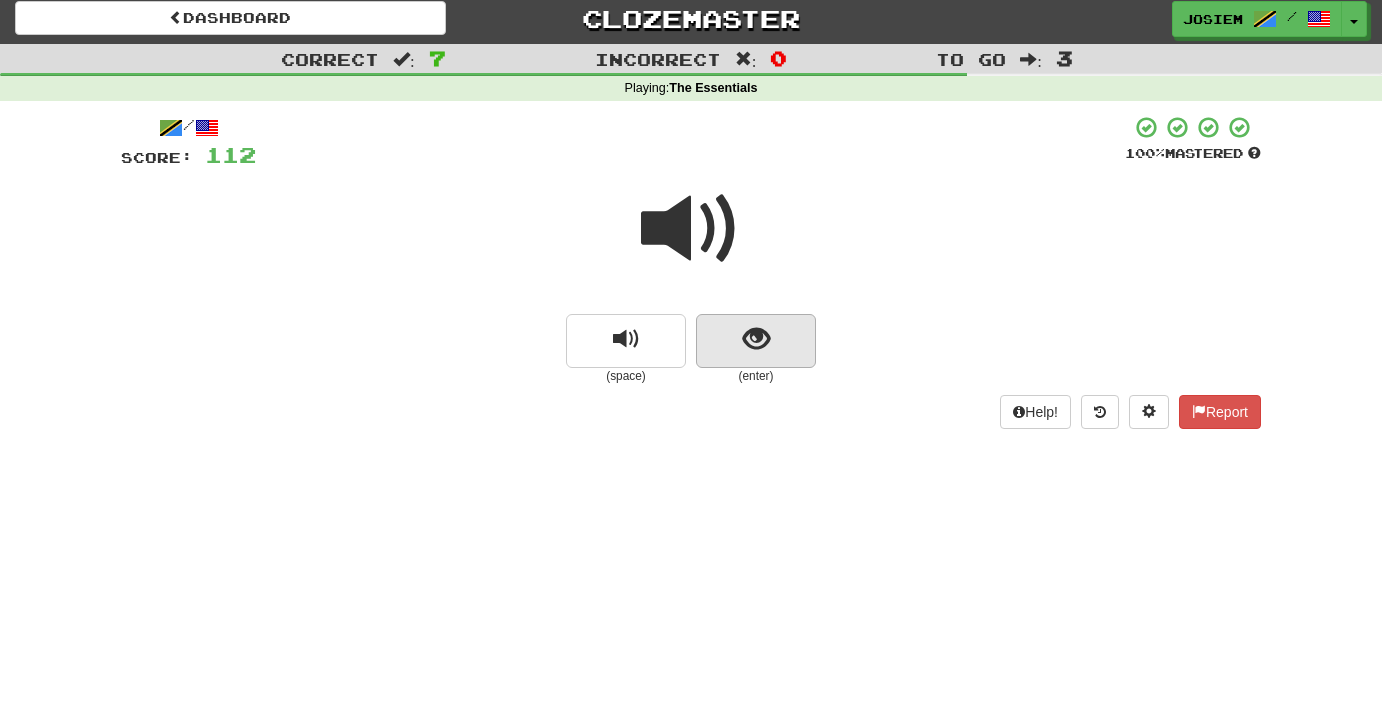click at bounding box center [756, 339] 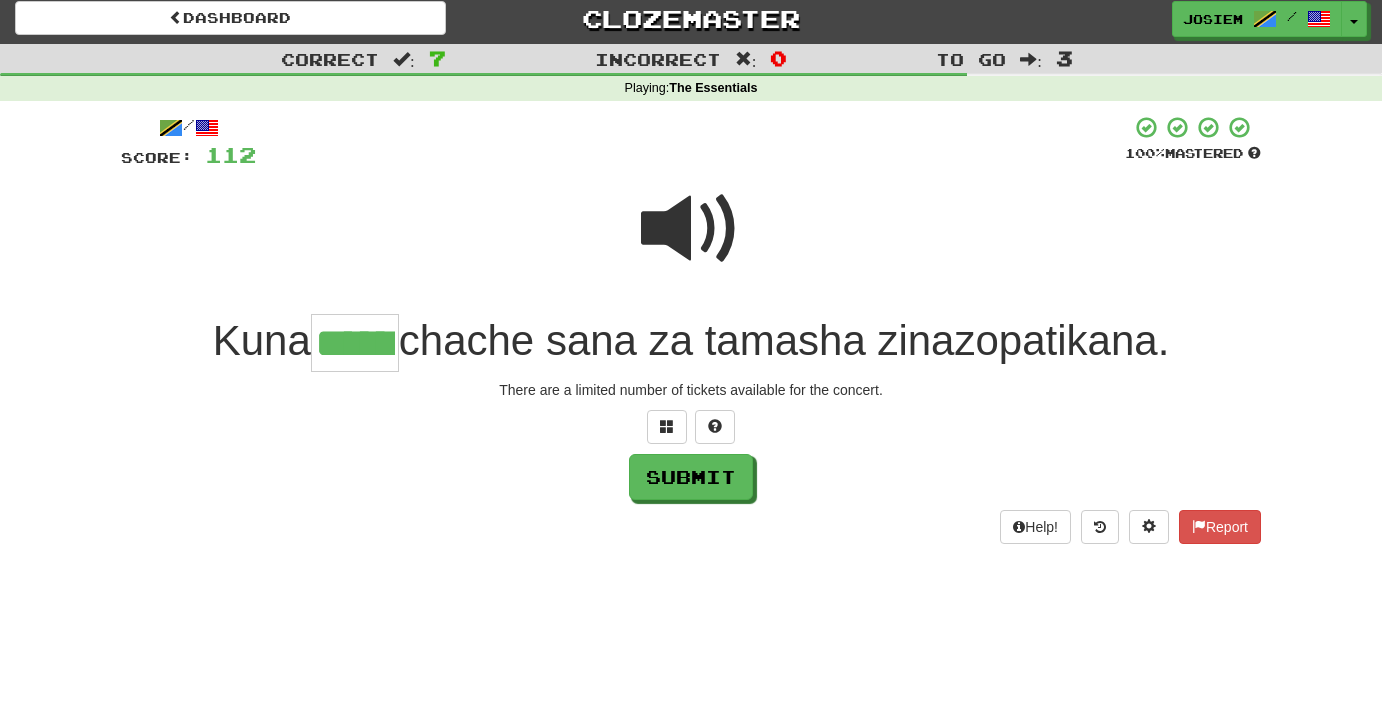 type on "******" 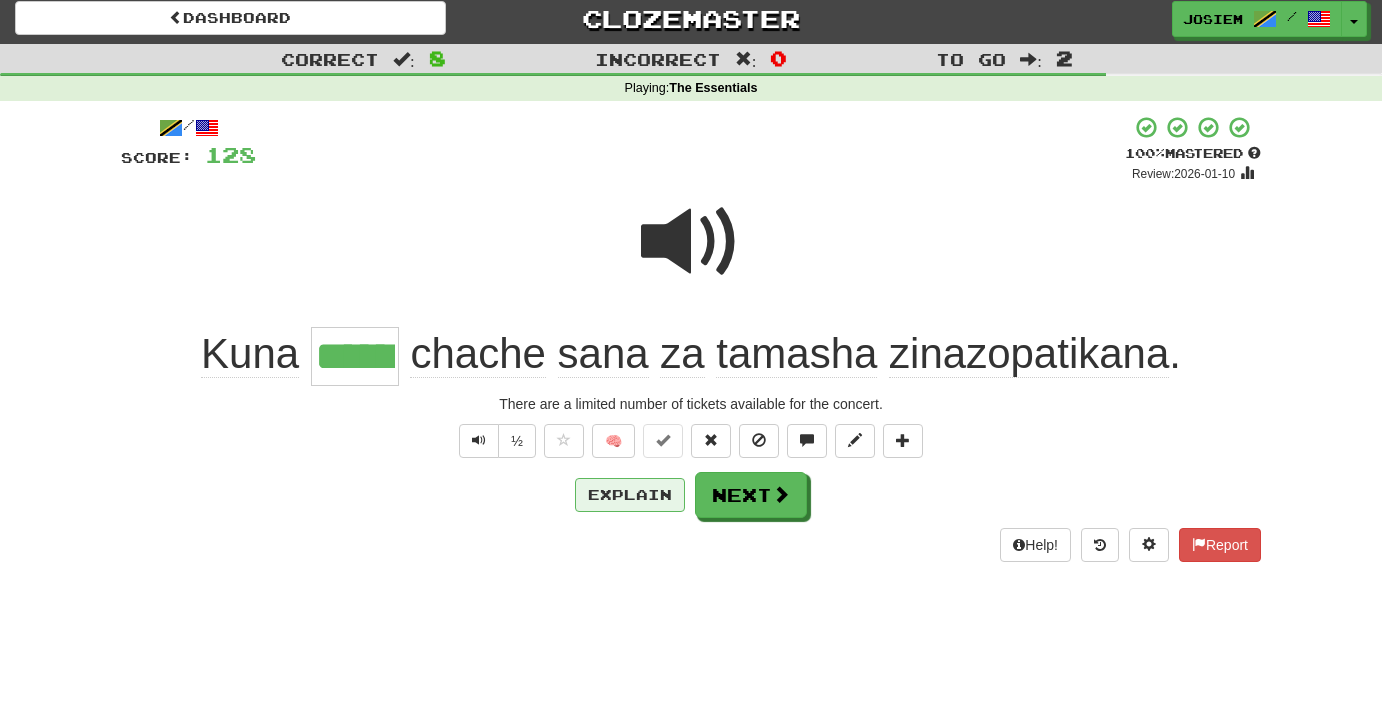 click on "Explain" at bounding box center (630, 495) 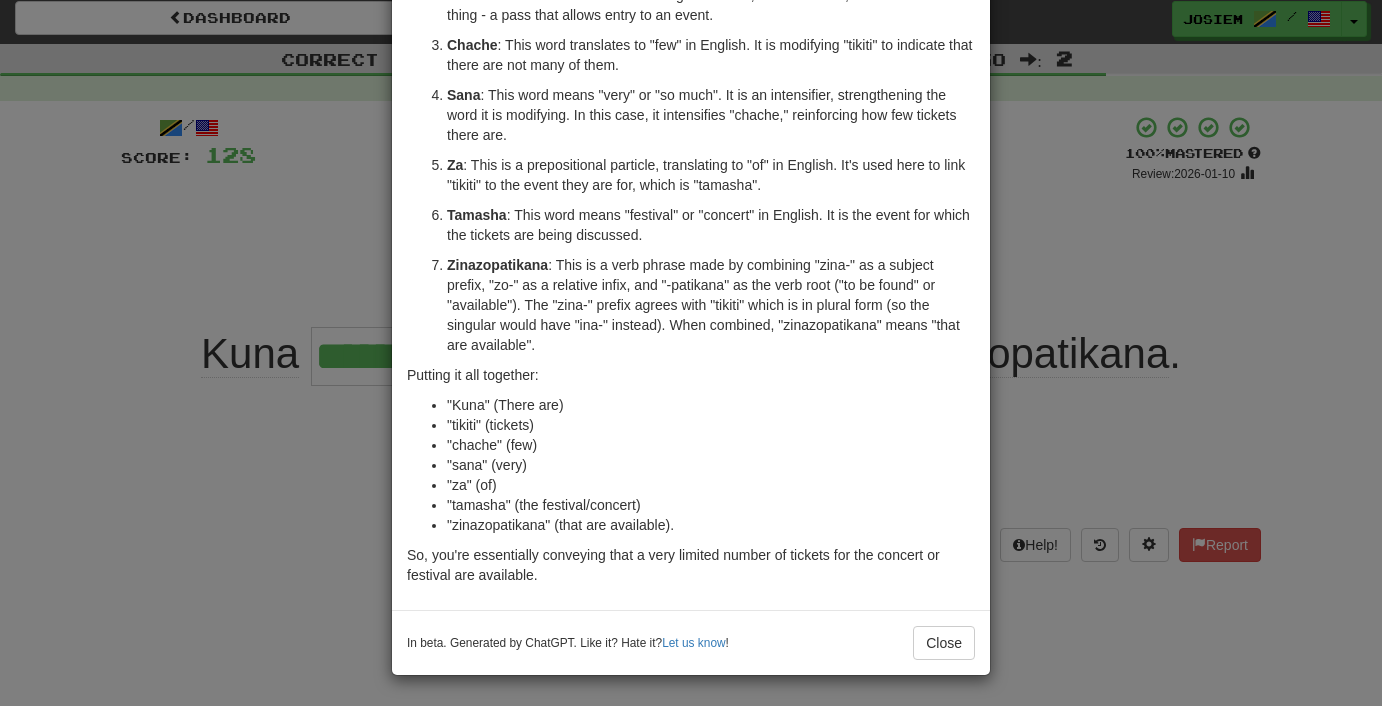 scroll, scrollTop: 232, scrollLeft: 0, axis: vertical 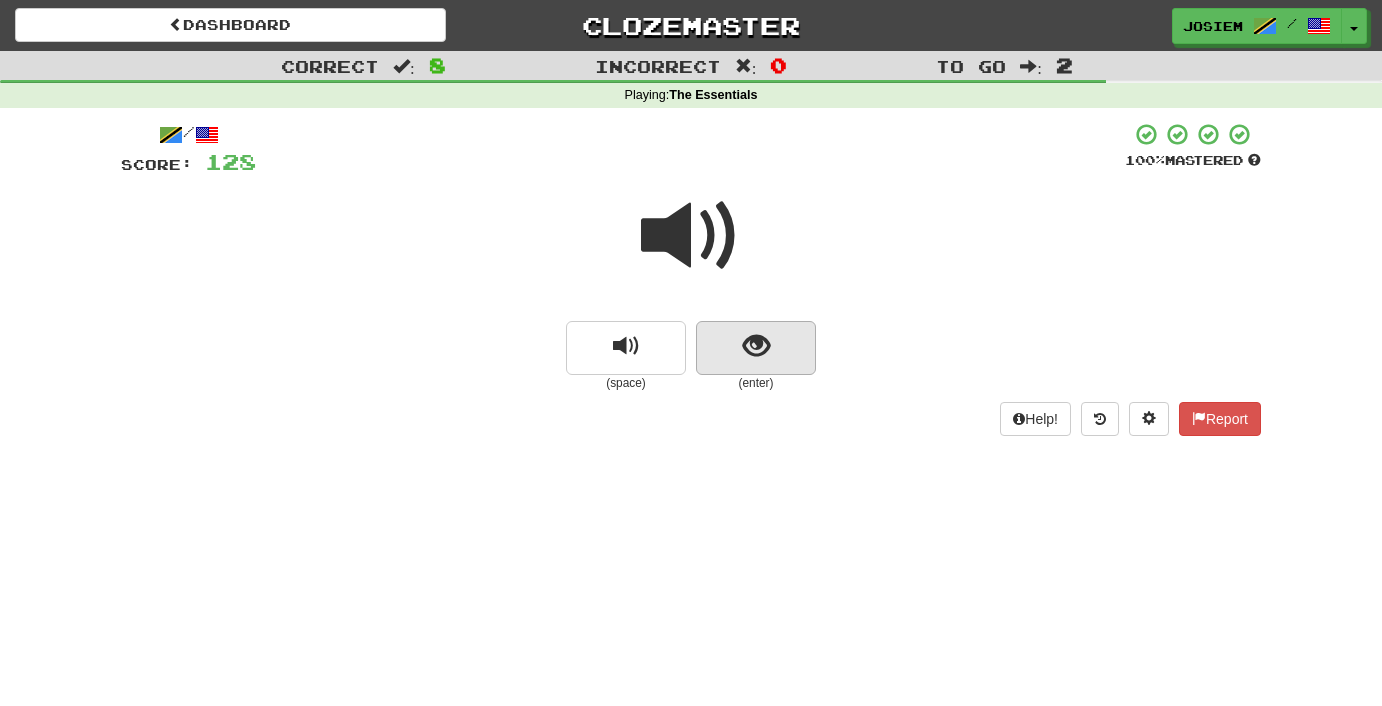 click at bounding box center [756, 348] 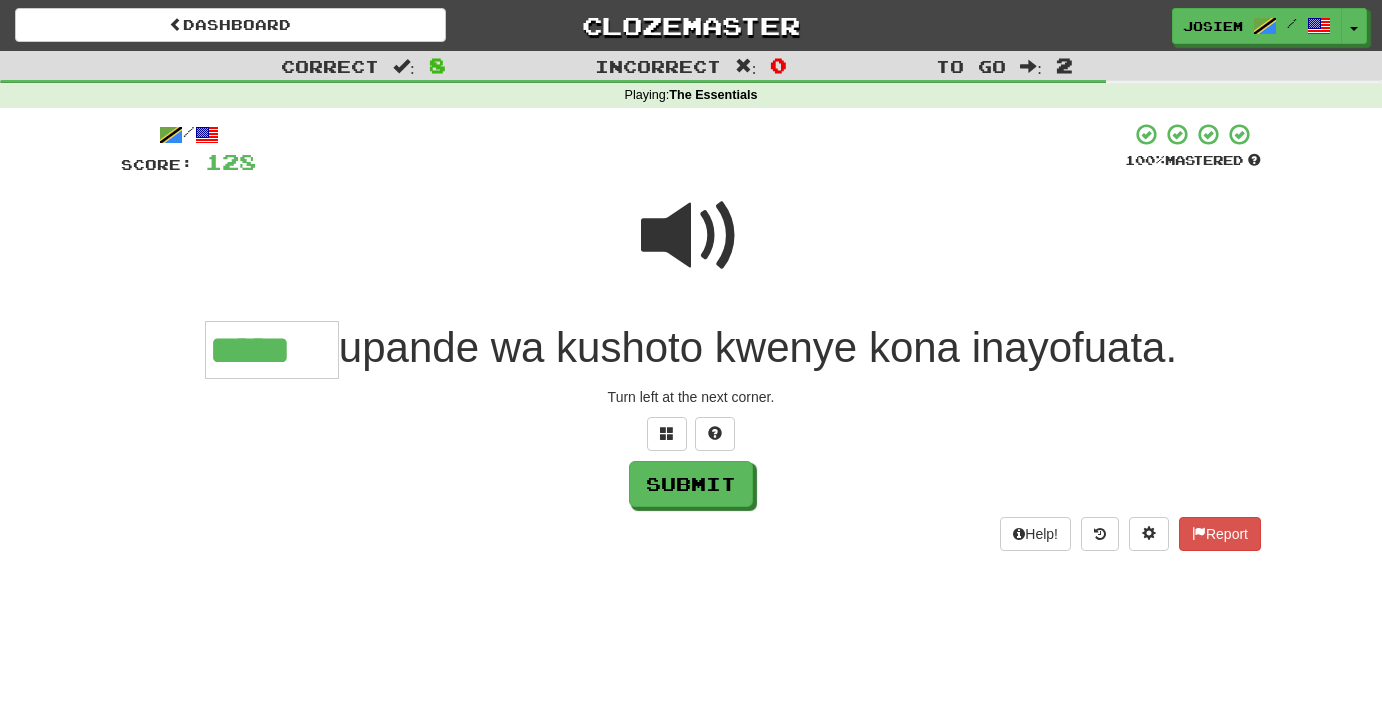 type on "*****" 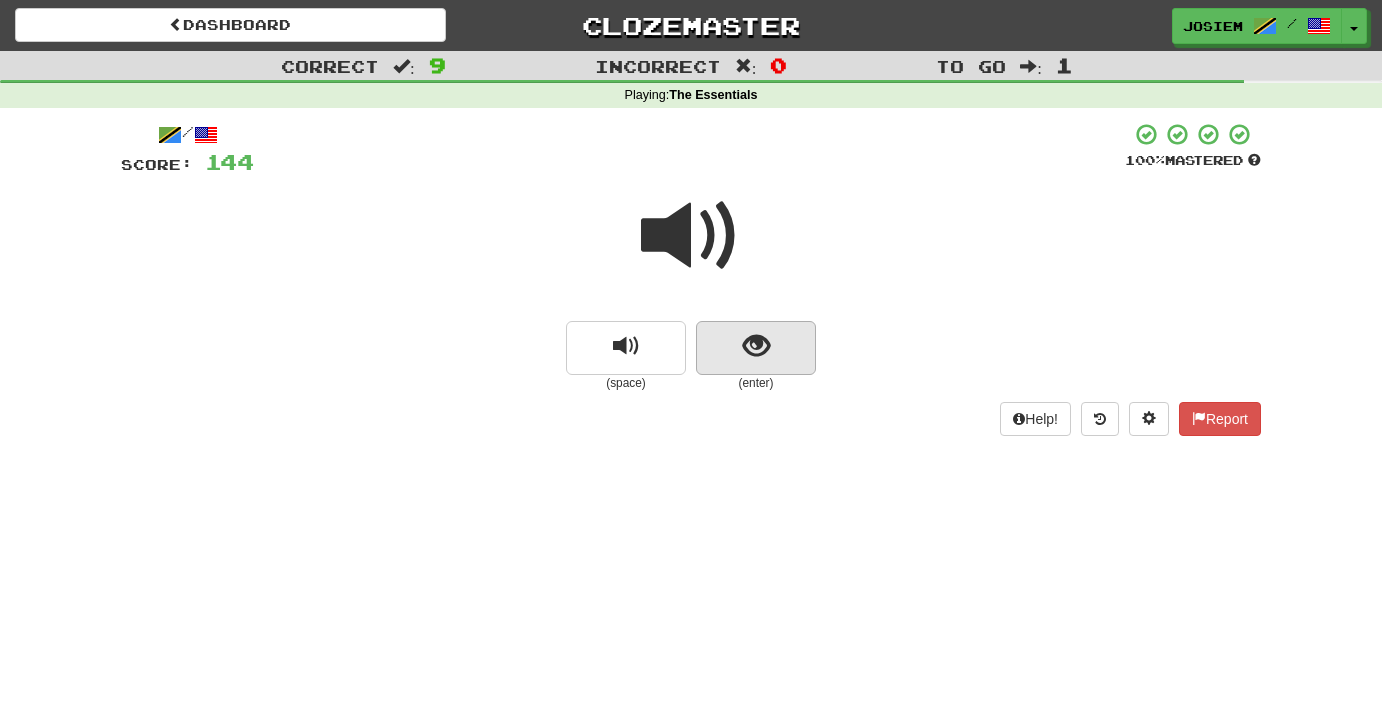 click at bounding box center (756, 346) 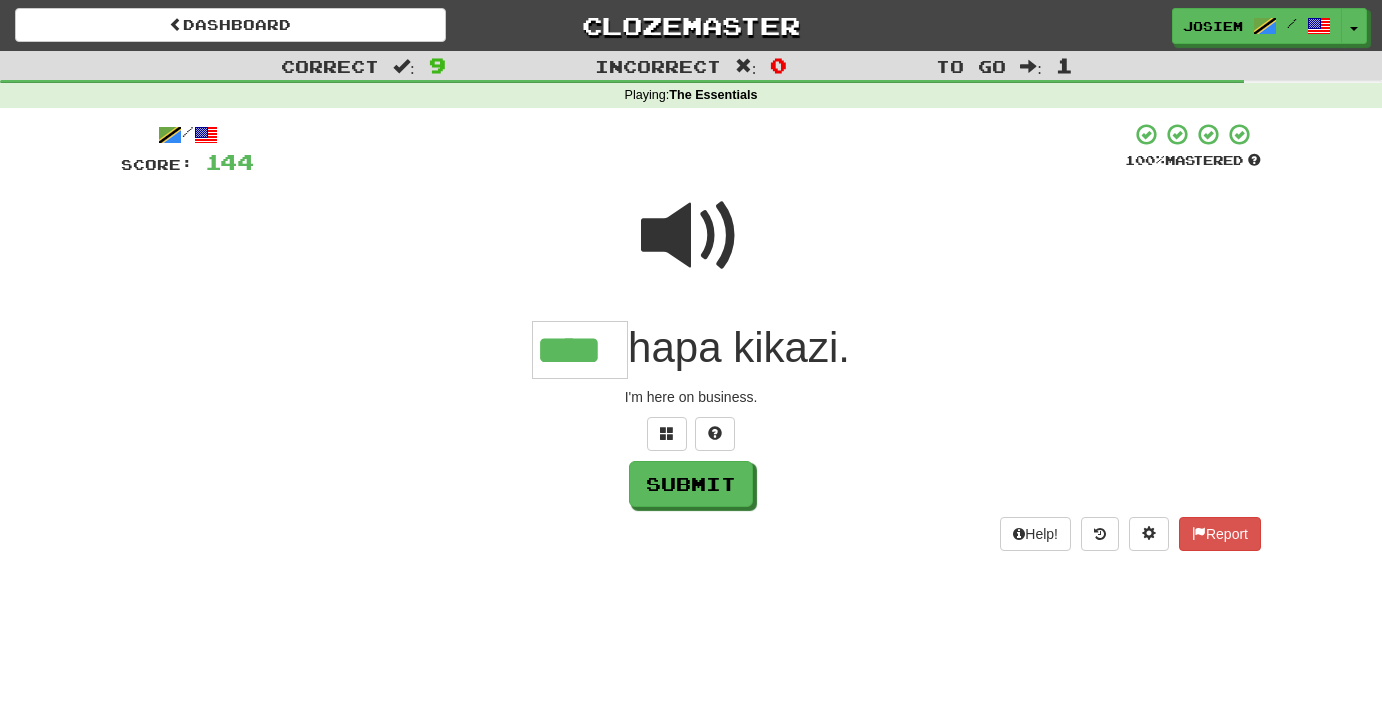 type on "****" 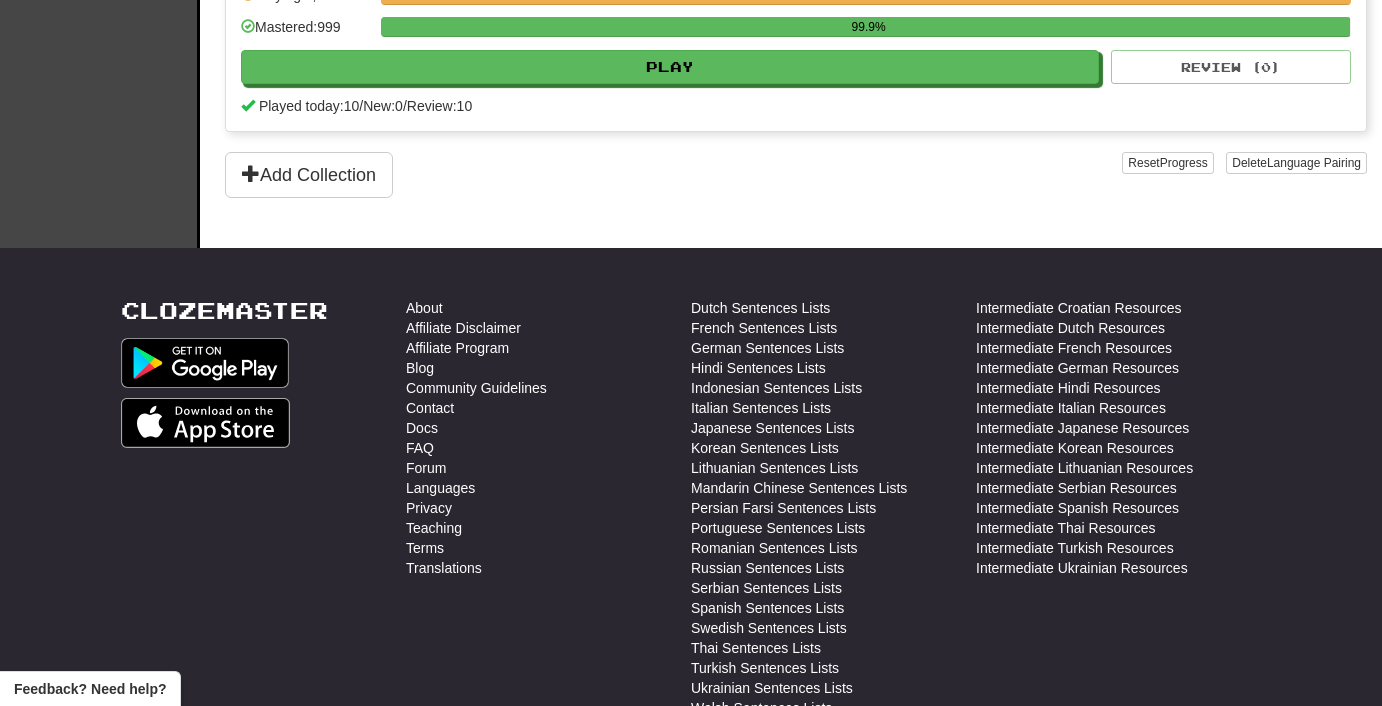 scroll, scrollTop: 761, scrollLeft: 0, axis: vertical 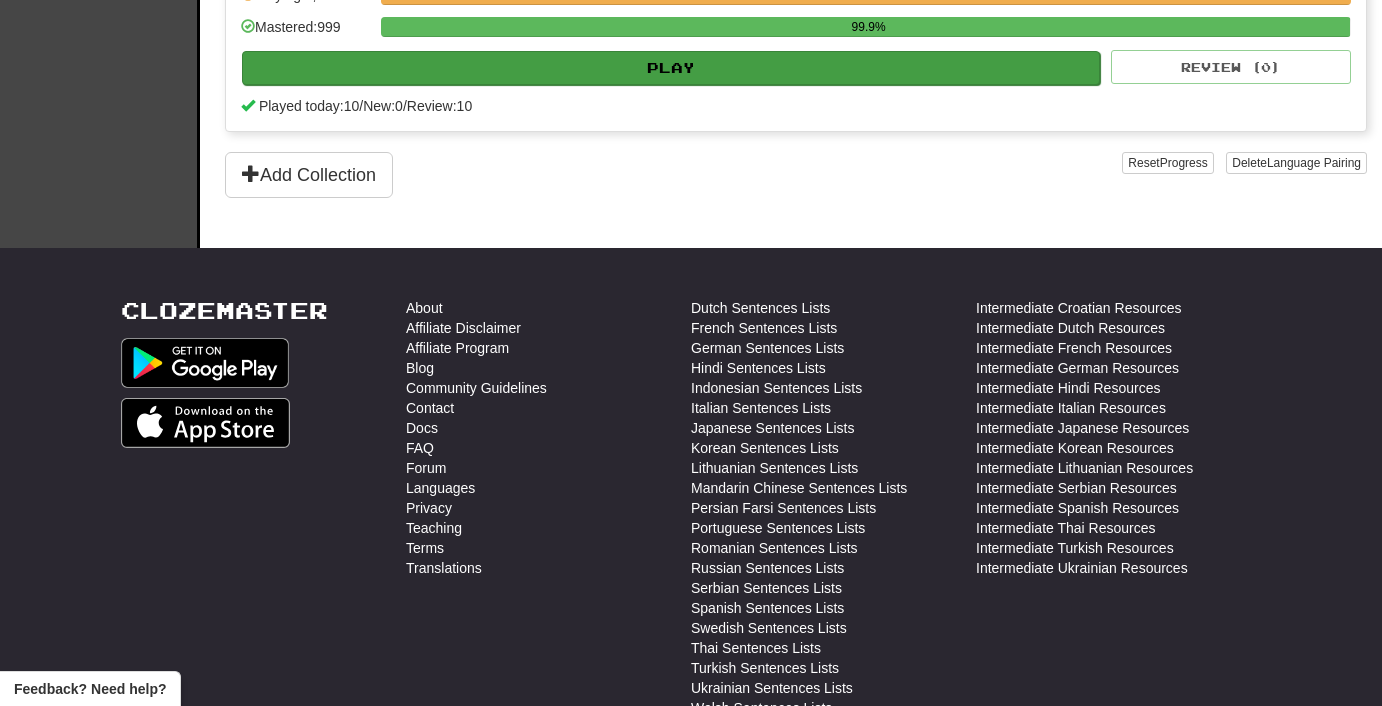 click on "Play" at bounding box center (671, 68) 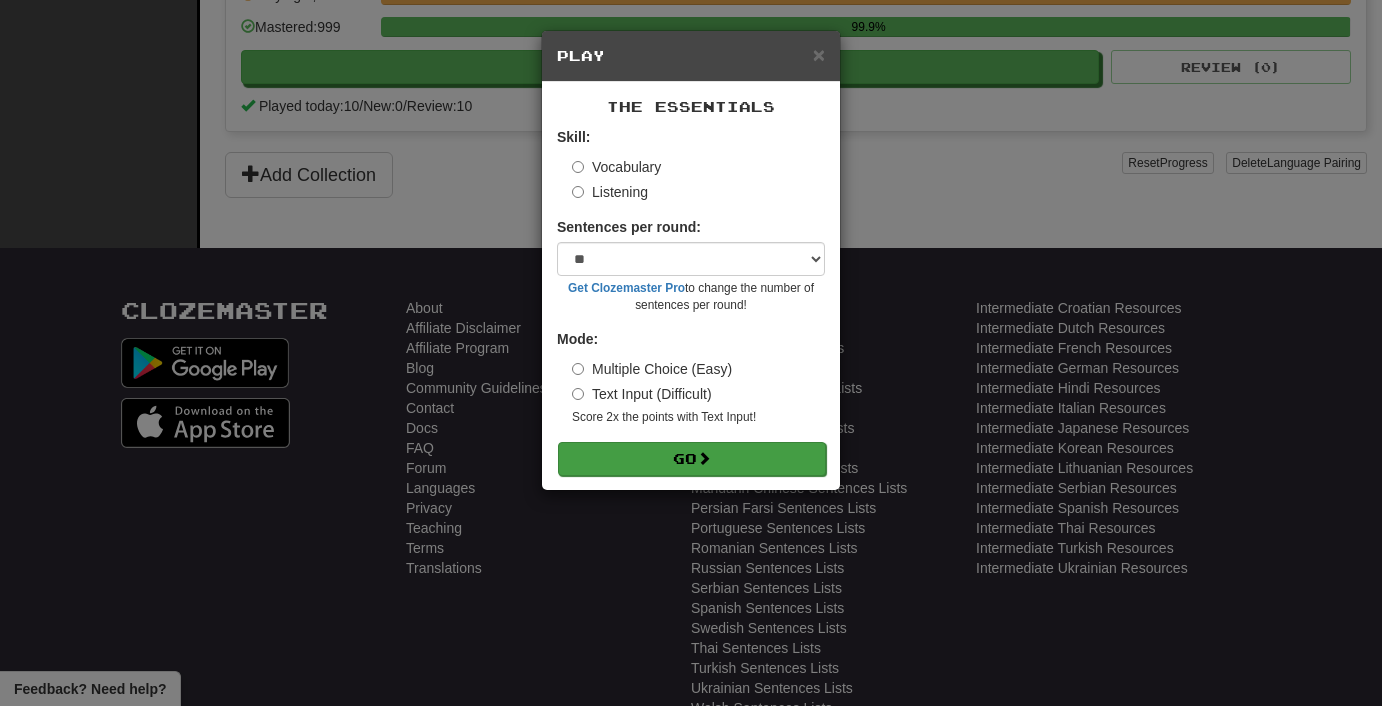 click at bounding box center [704, 458] 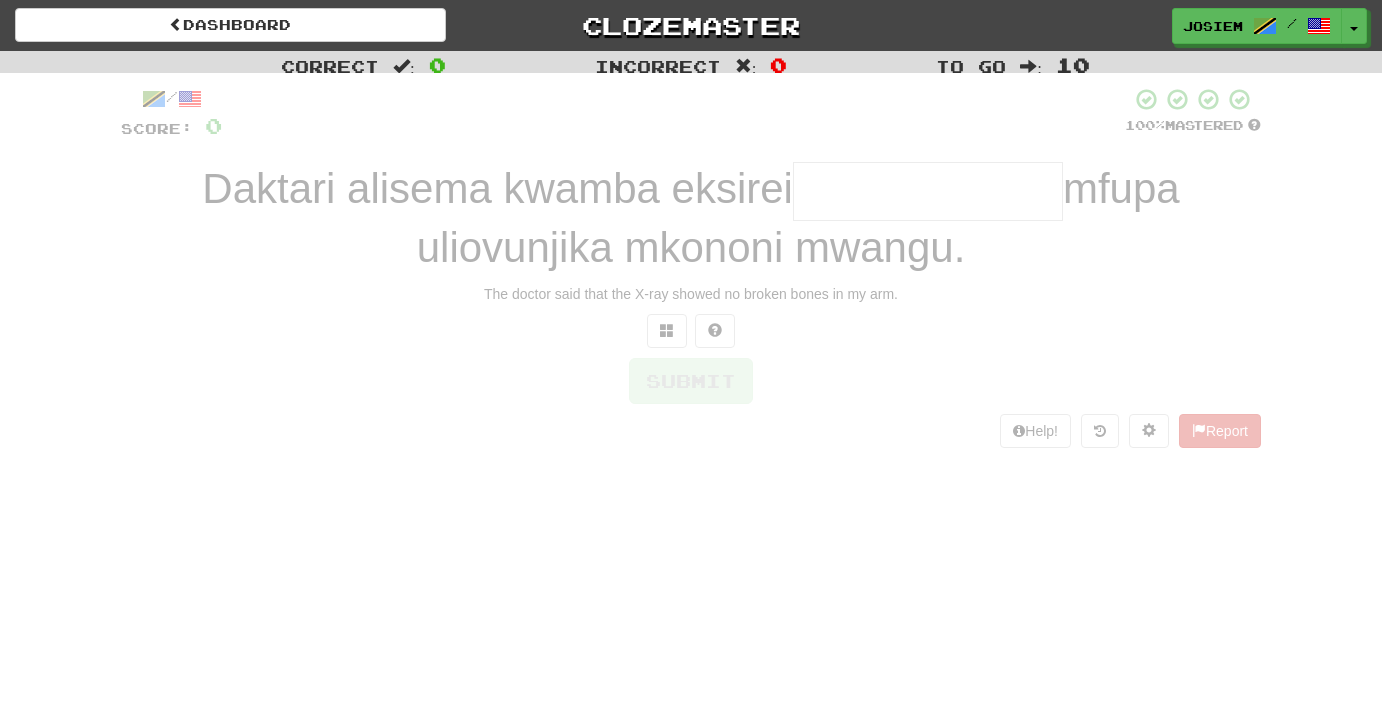 scroll, scrollTop: 0, scrollLeft: 0, axis: both 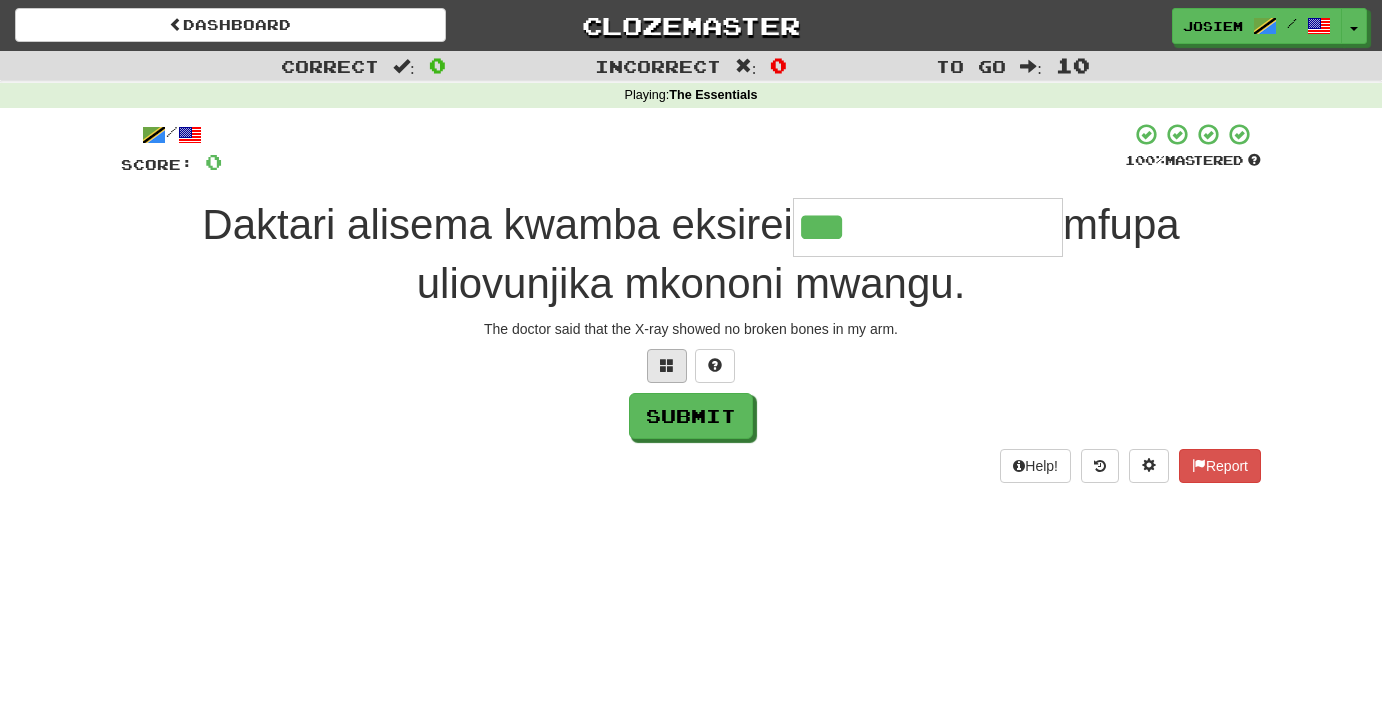 click at bounding box center [667, 365] 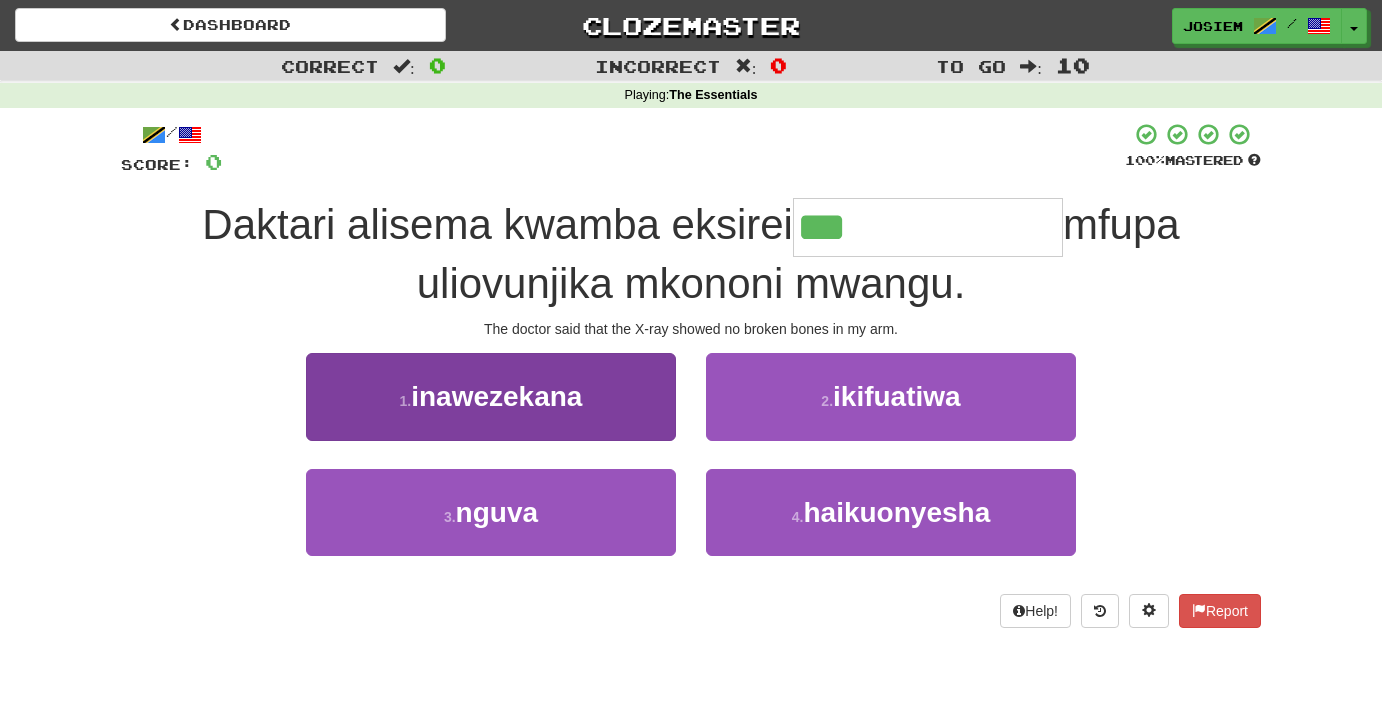 click on "1 .  inawezekana" at bounding box center (491, 396) 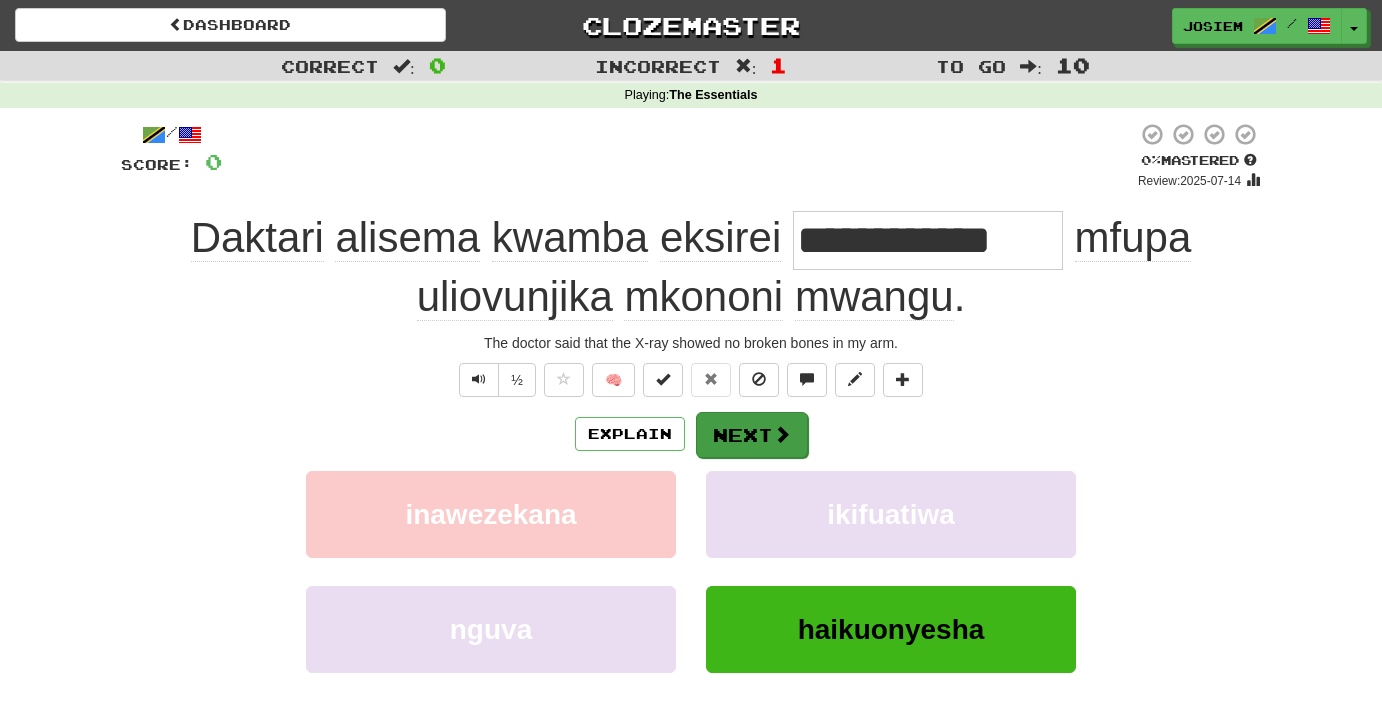 click at bounding box center (782, 434) 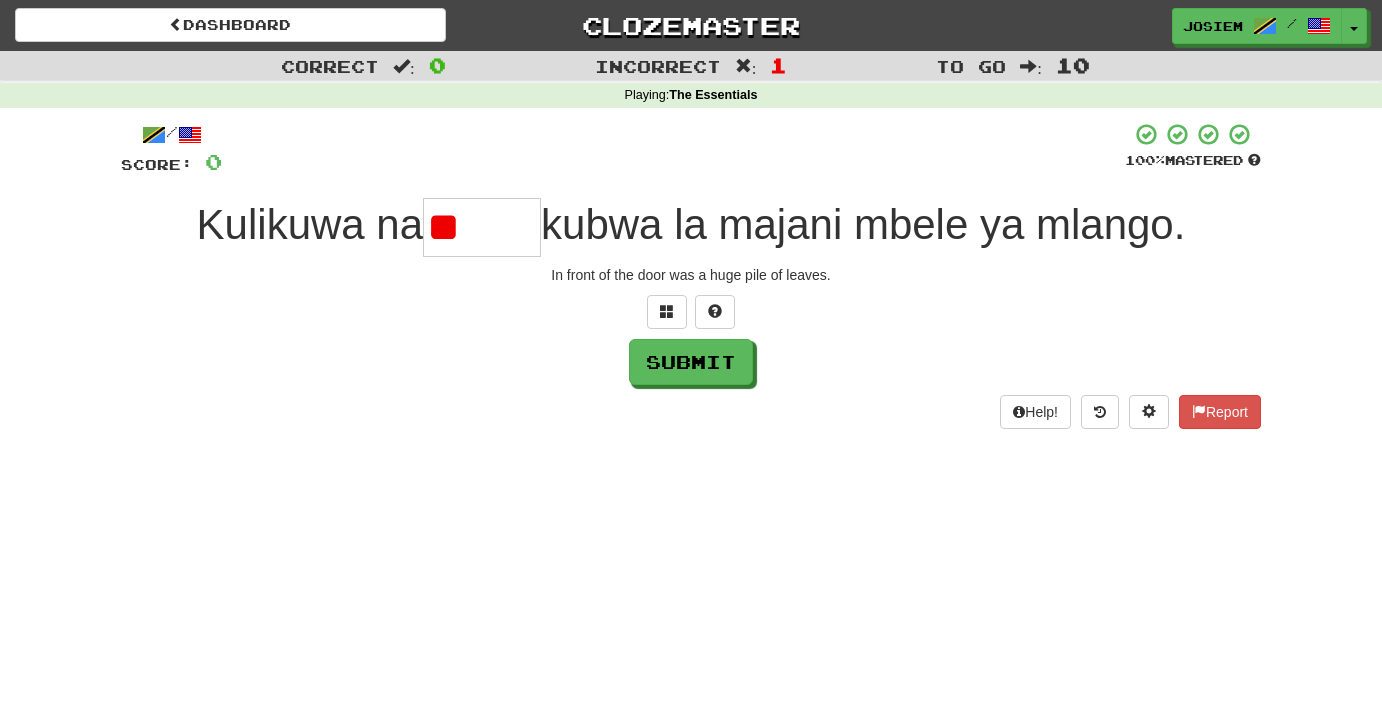 type on "*" 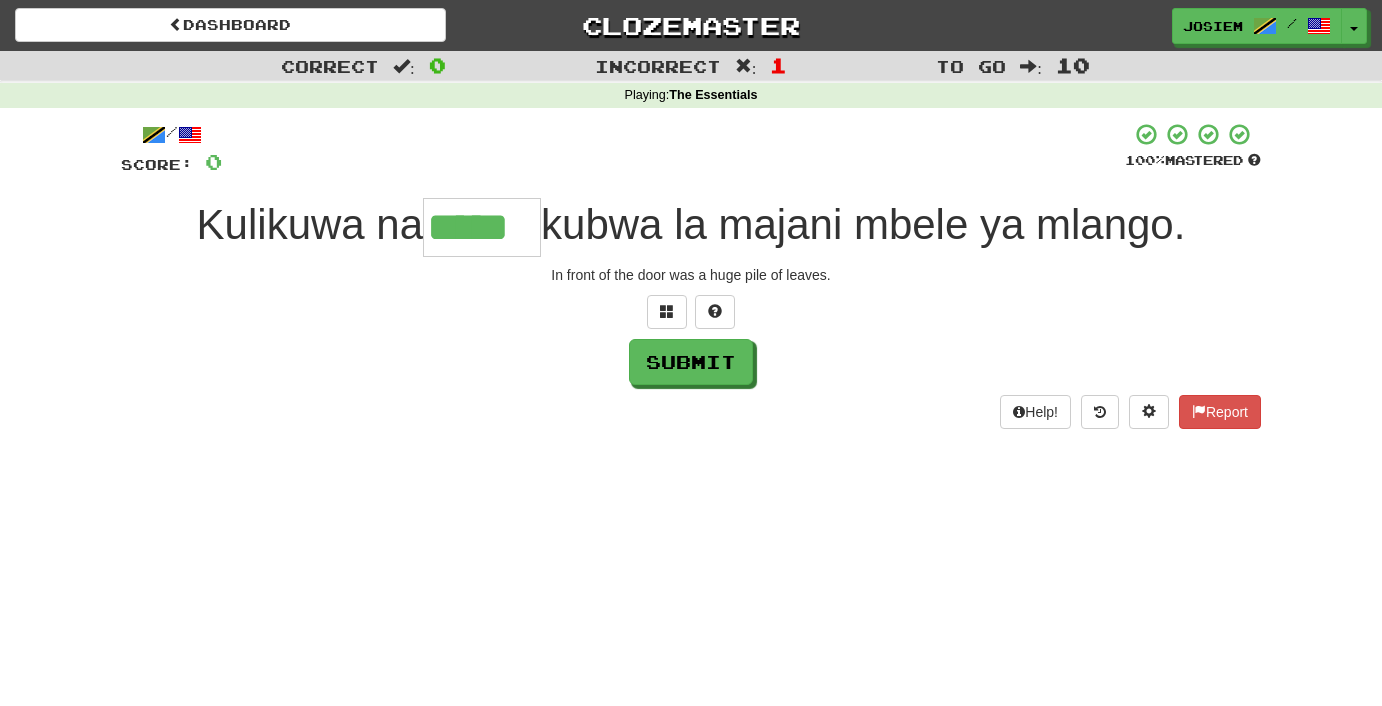 type on "*****" 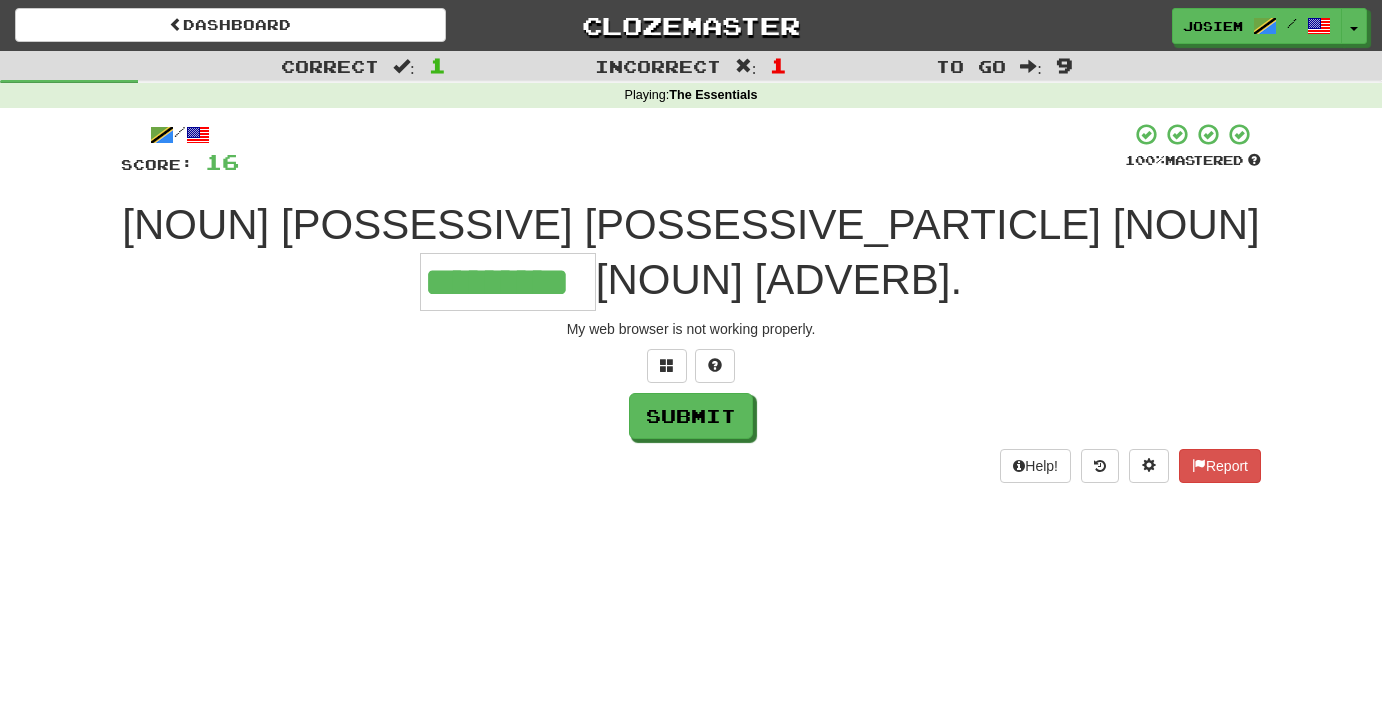 type on "*********" 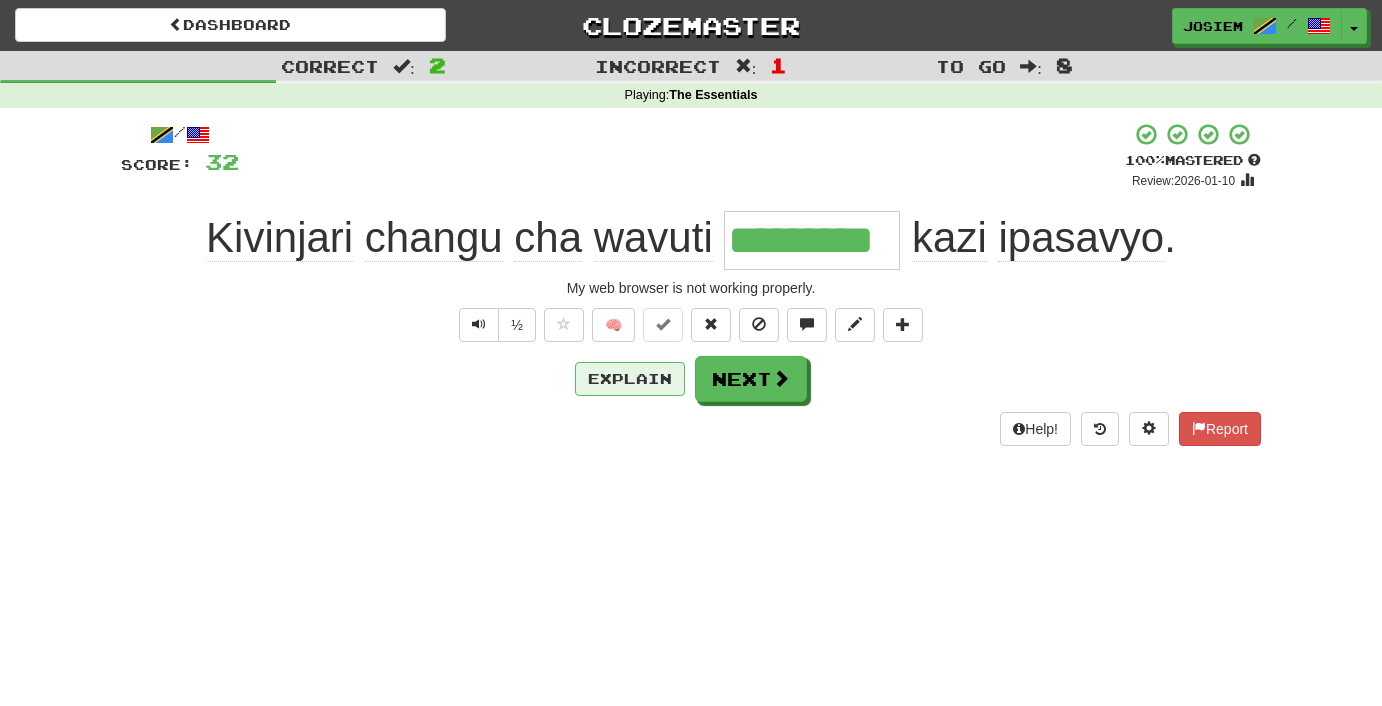 click on "Explain" at bounding box center (630, 379) 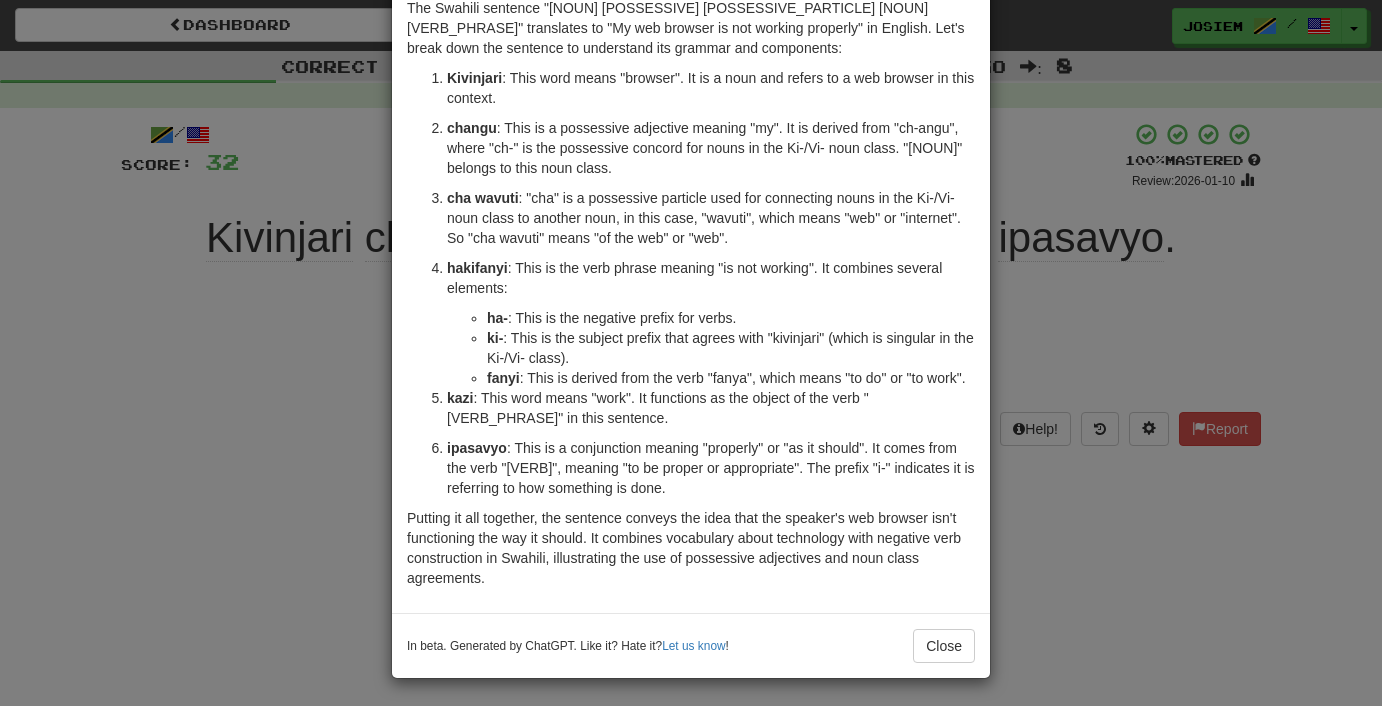 scroll, scrollTop: 115, scrollLeft: 0, axis: vertical 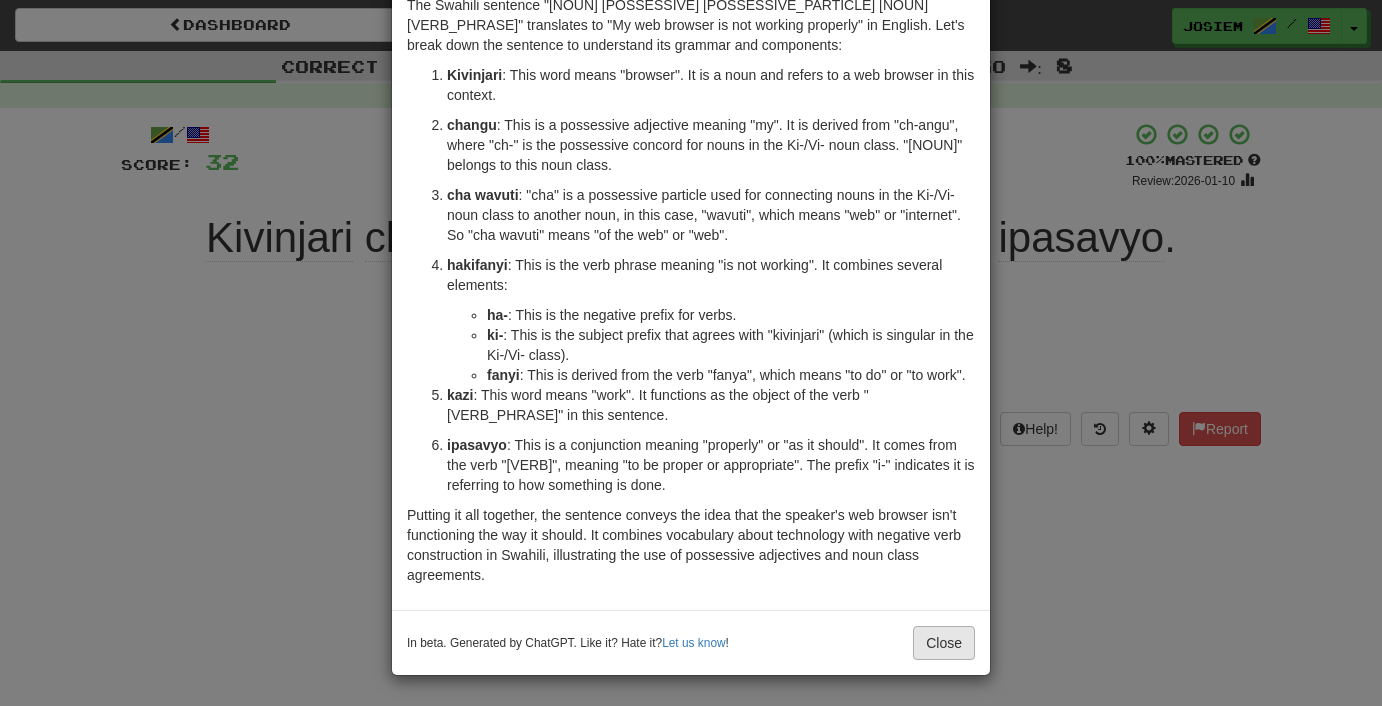 click on "Close" at bounding box center [944, 643] 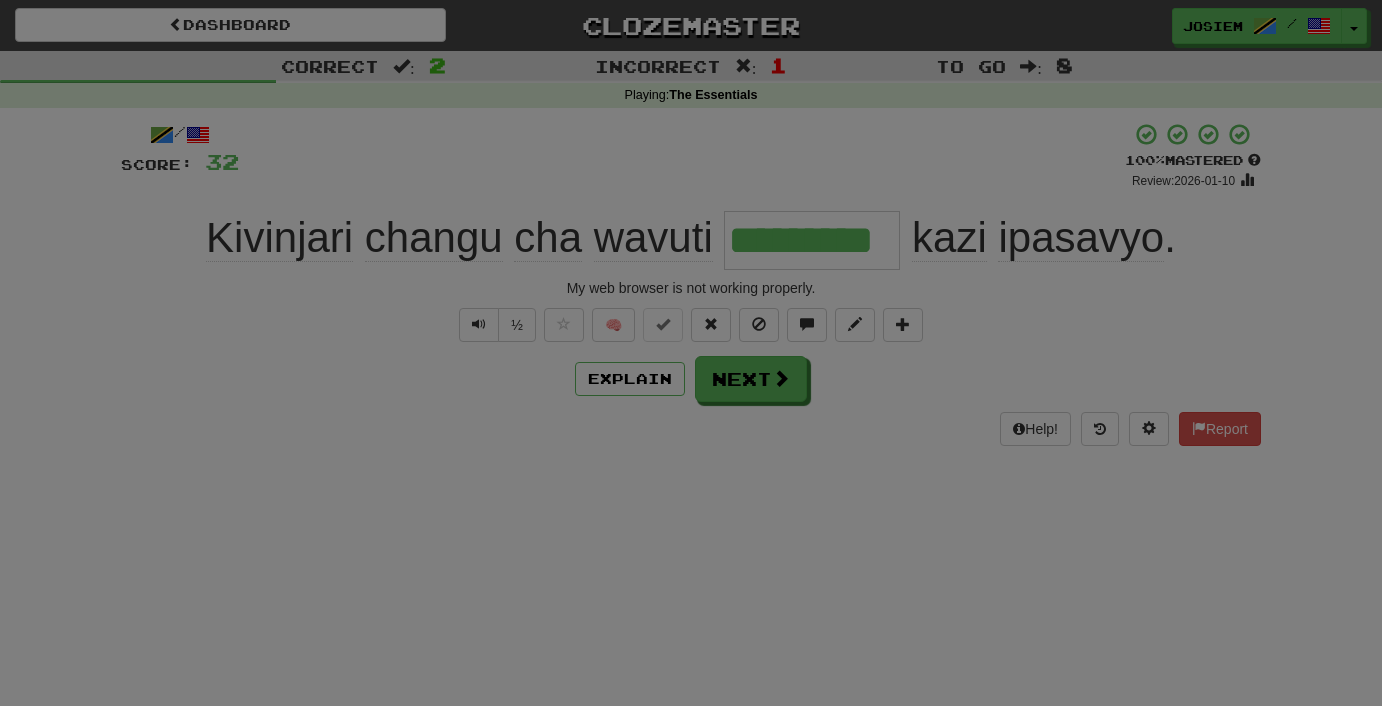 scroll, scrollTop: 116, scrollLeft: 0, axis: vertical 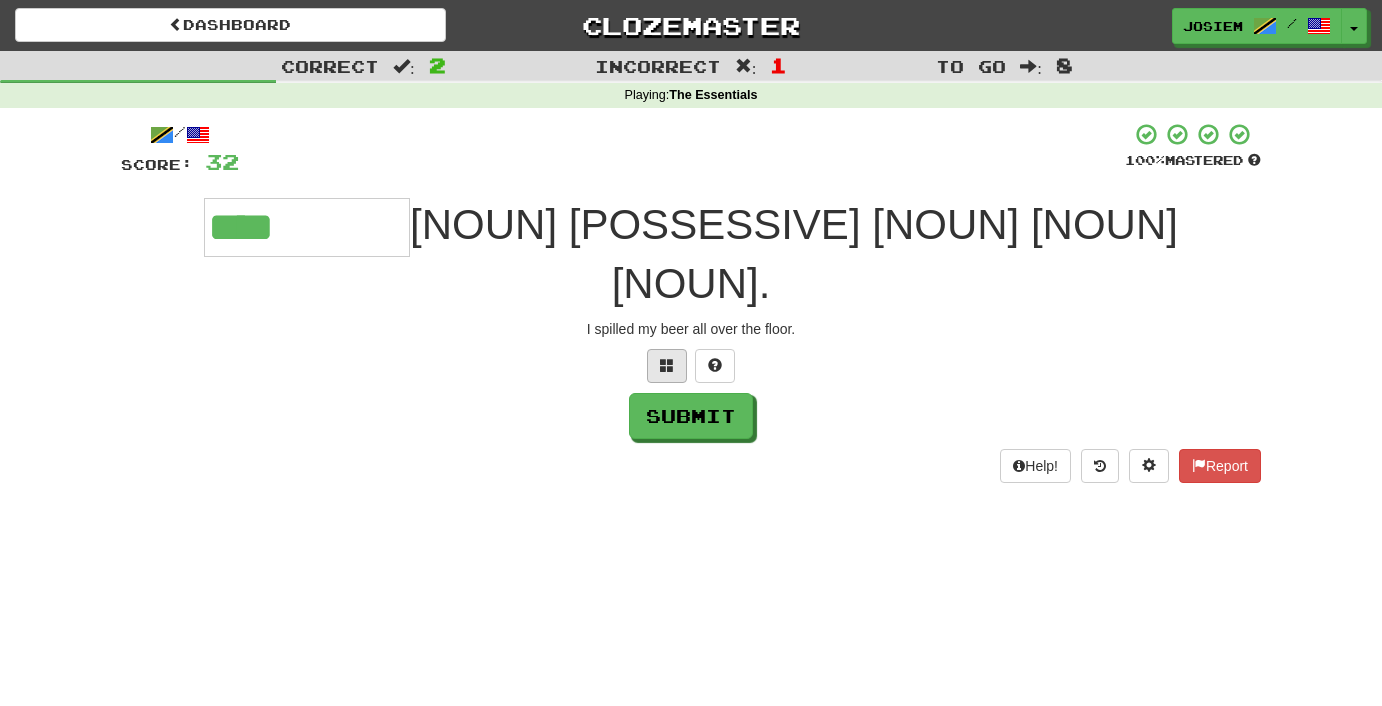 click at bounding box center (667, 365) 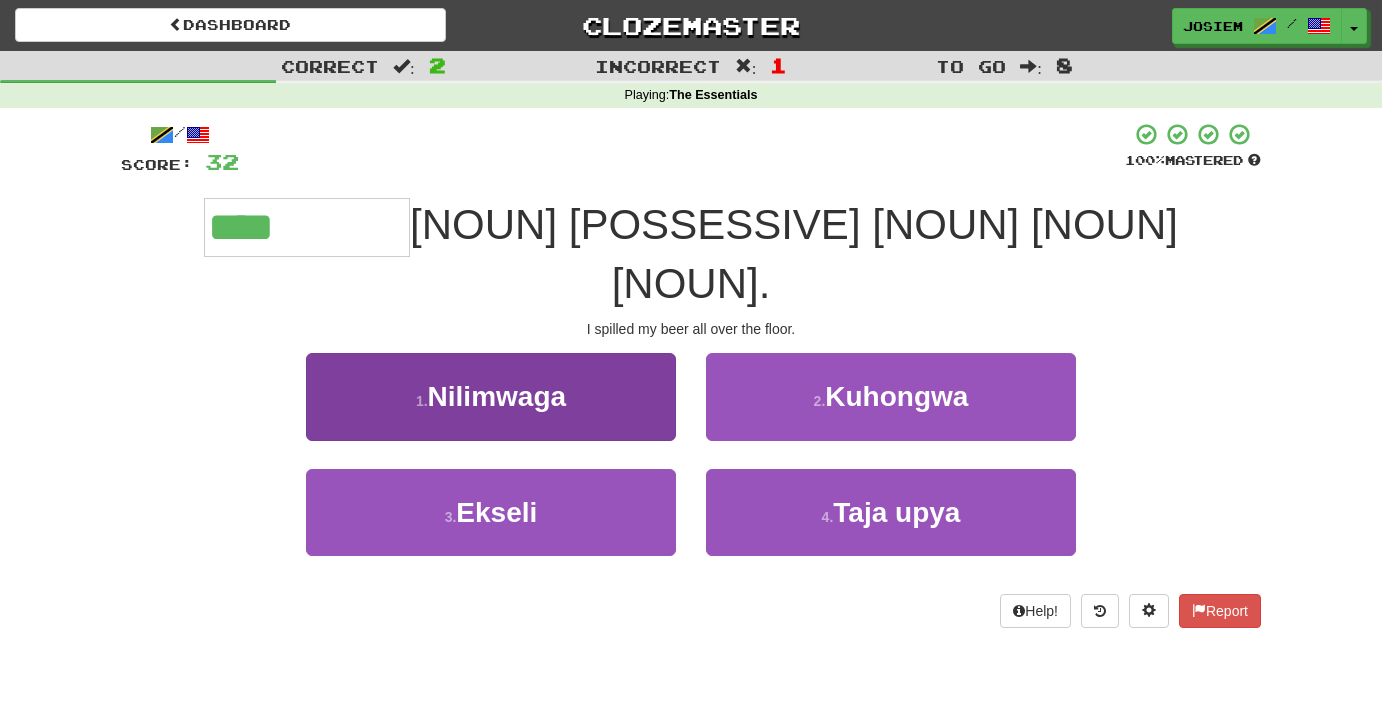 click on "Nilimwaga" at bounding box center (497, 396) 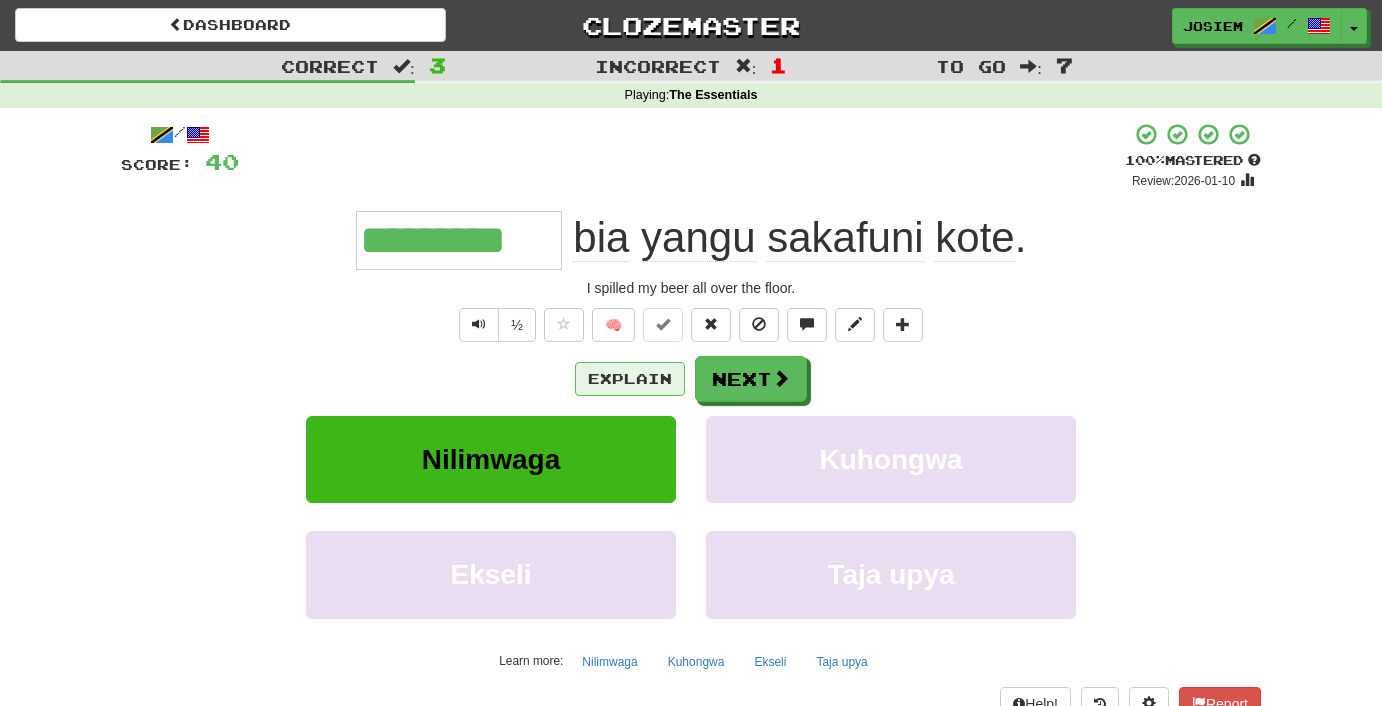 click on "Explain" at bounding box center [630, 379] 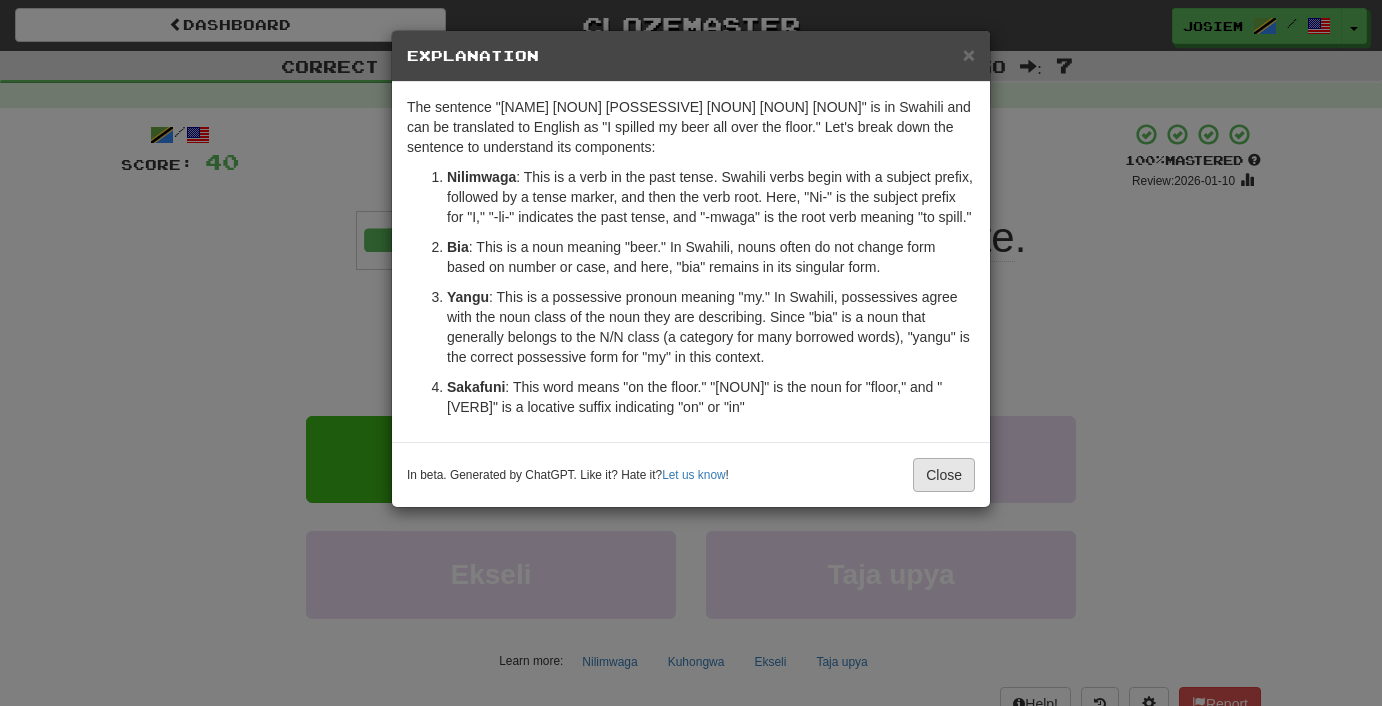 click on "Close" at bounding box center [944, 475] 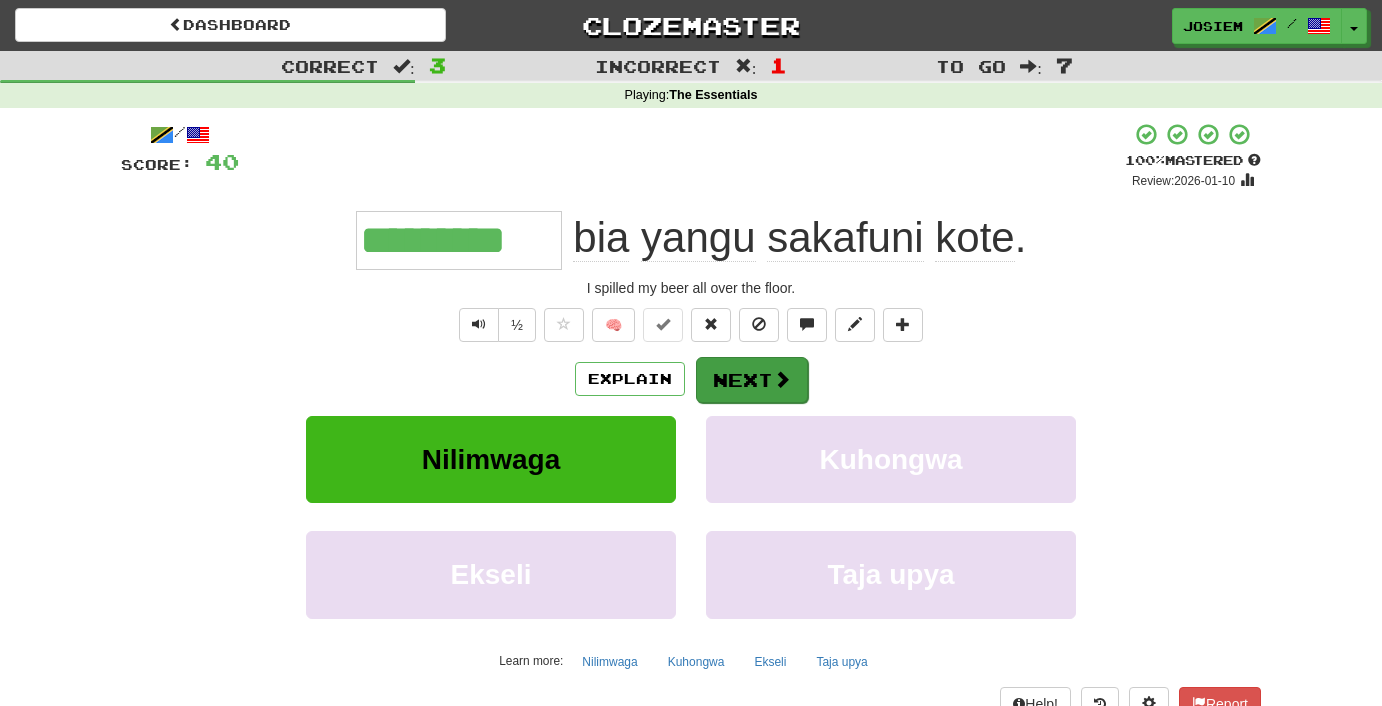 click on "Next" at bounding box center (752, 380) 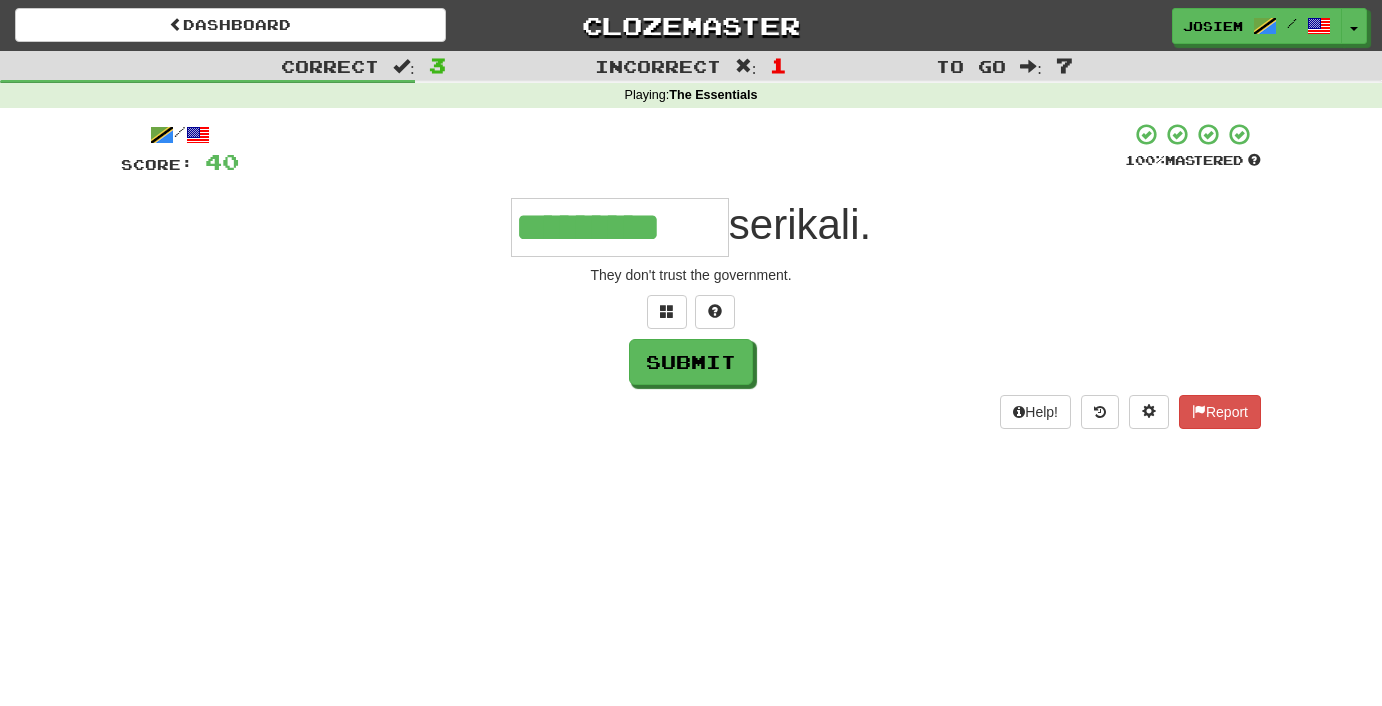 type on "*********" 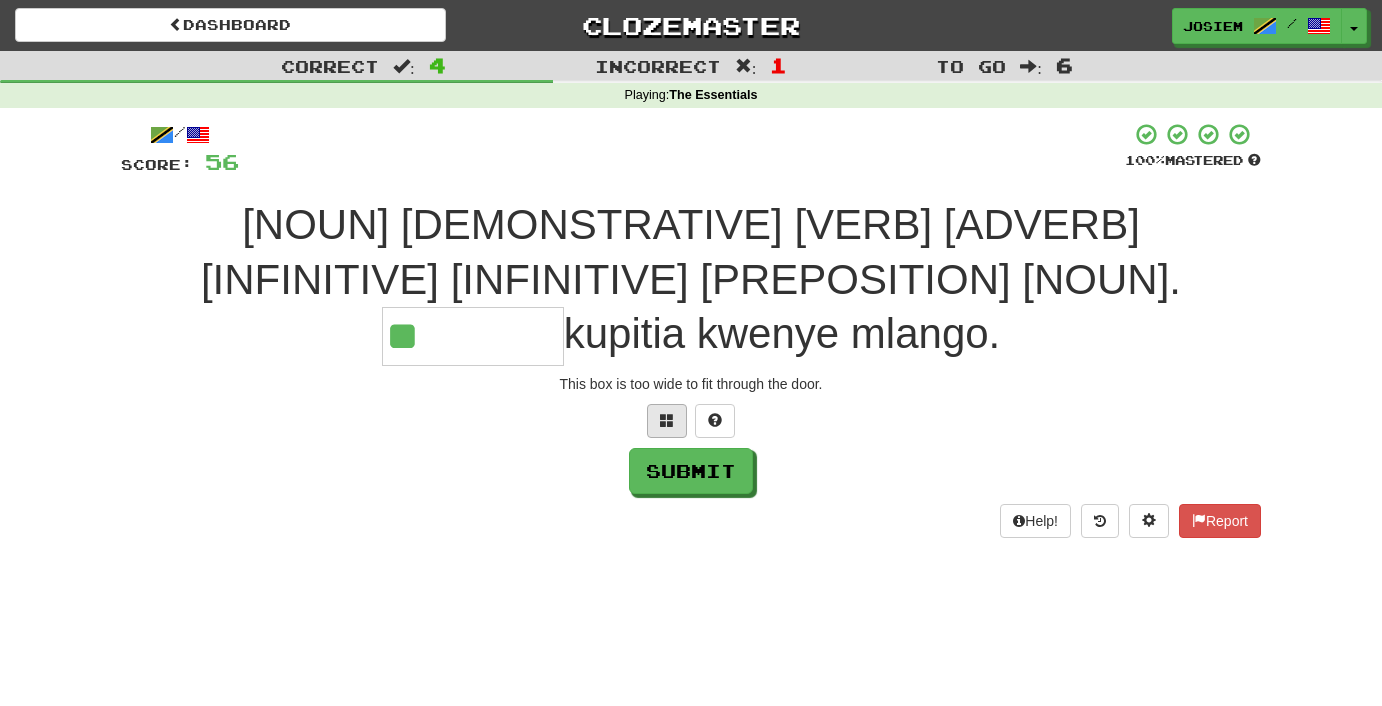 click at bounding box center [667, 421] 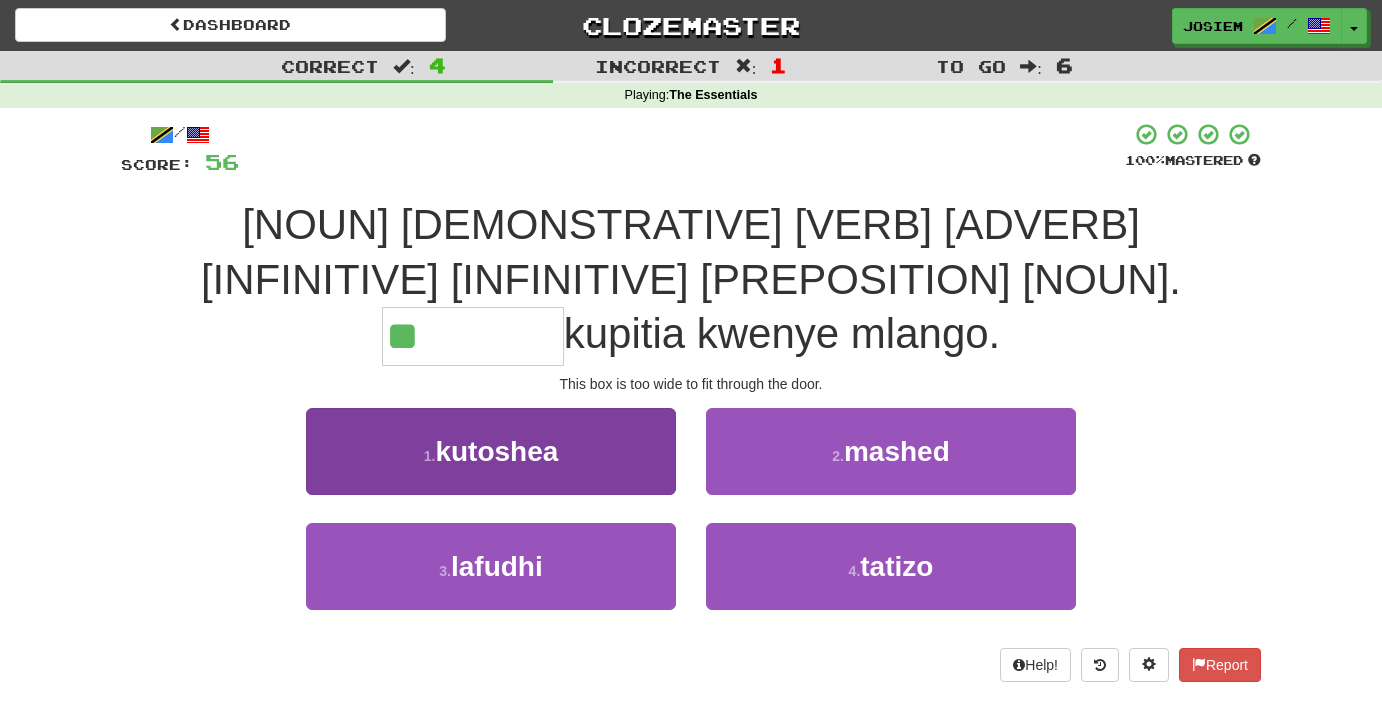 click on "kutoshea" at bounding box center (496, 451) 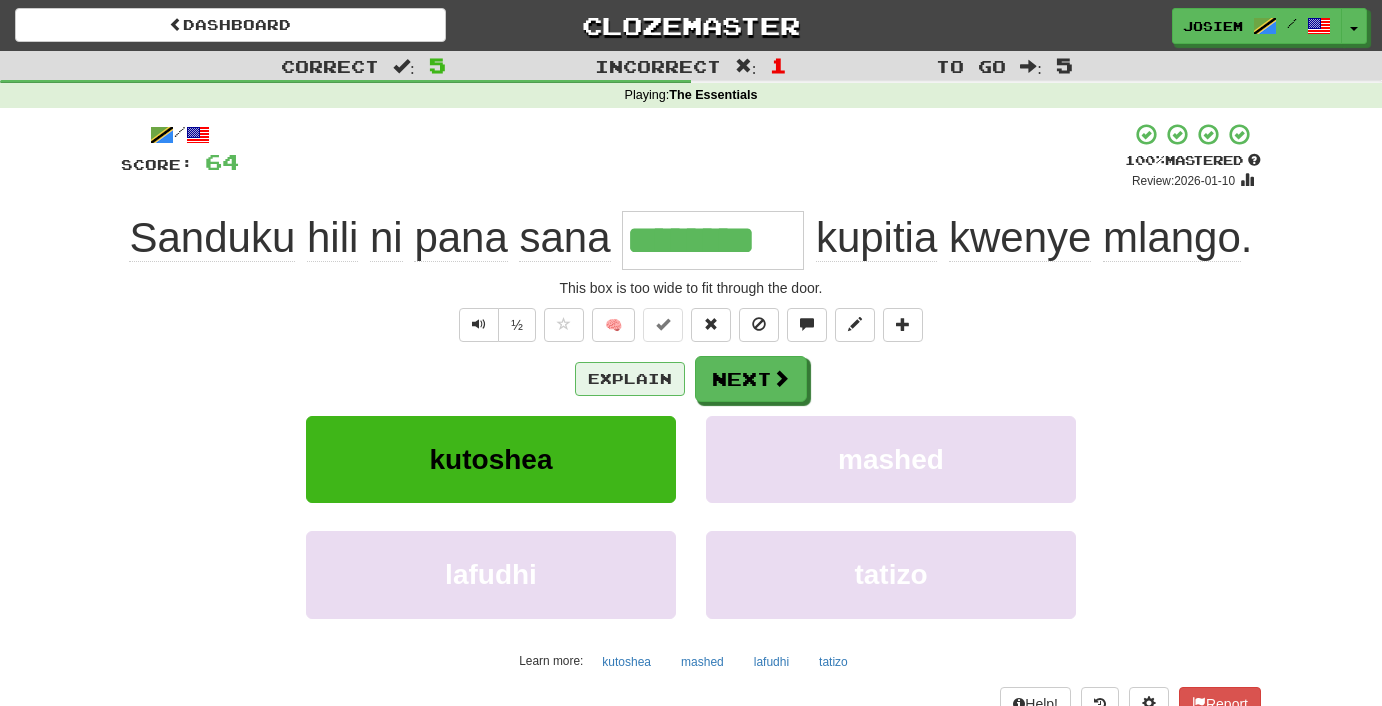 click on "Explain" at bounding box center (630, 379) 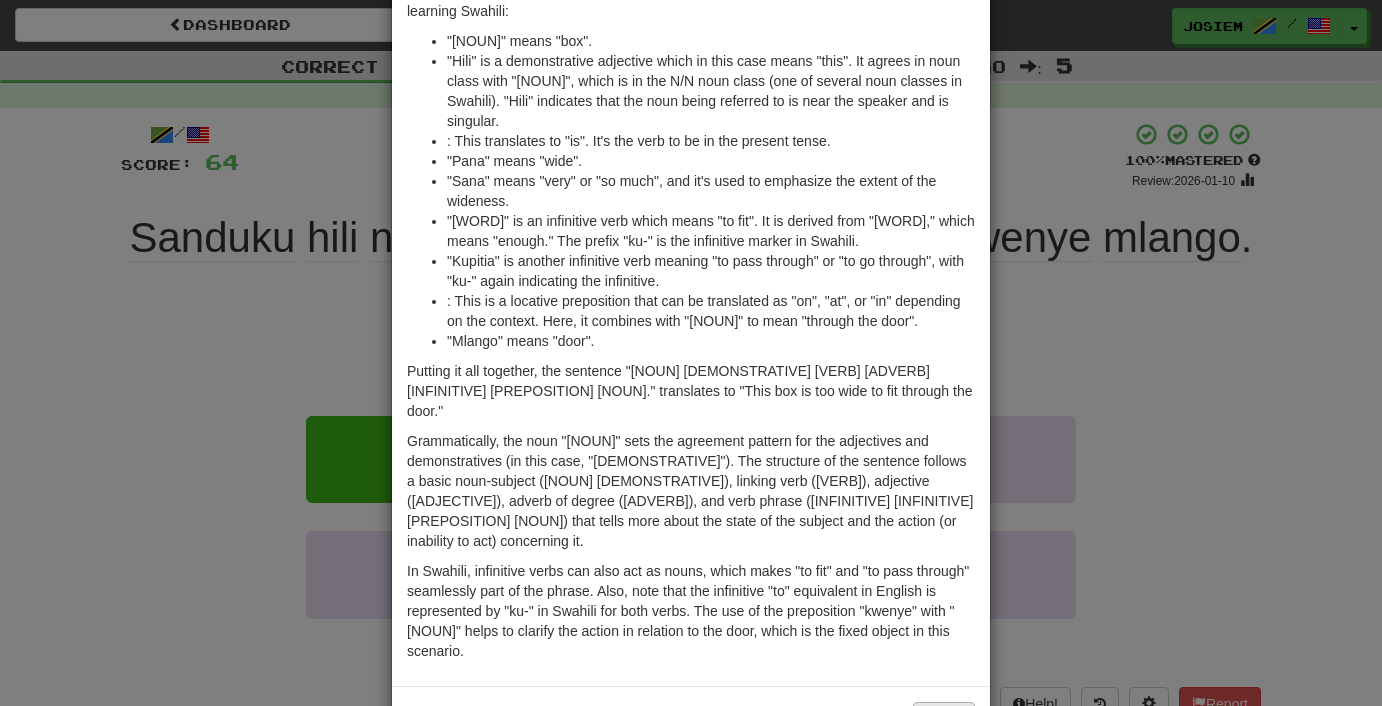 scroll, scrollTop: 139, scrollLeft: 0, axis: vertical 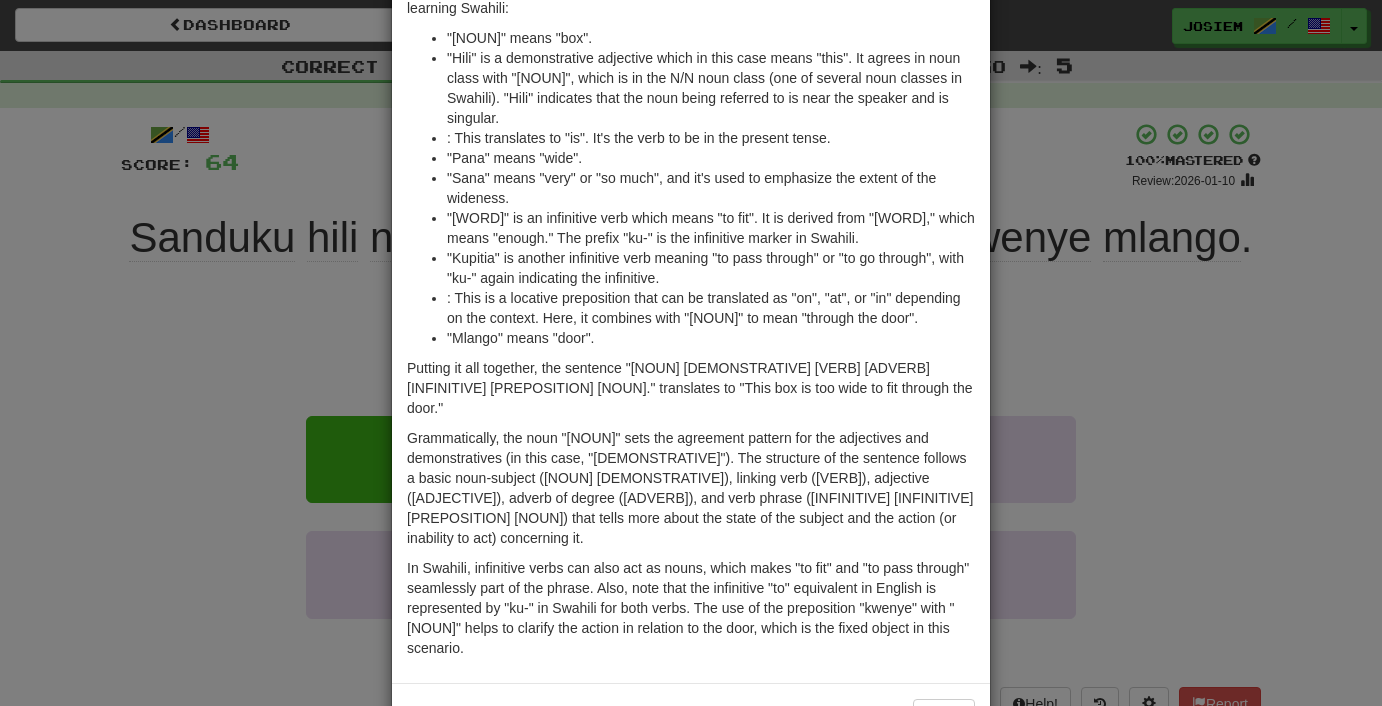 click on "Close" at bounding box center [944, 716] 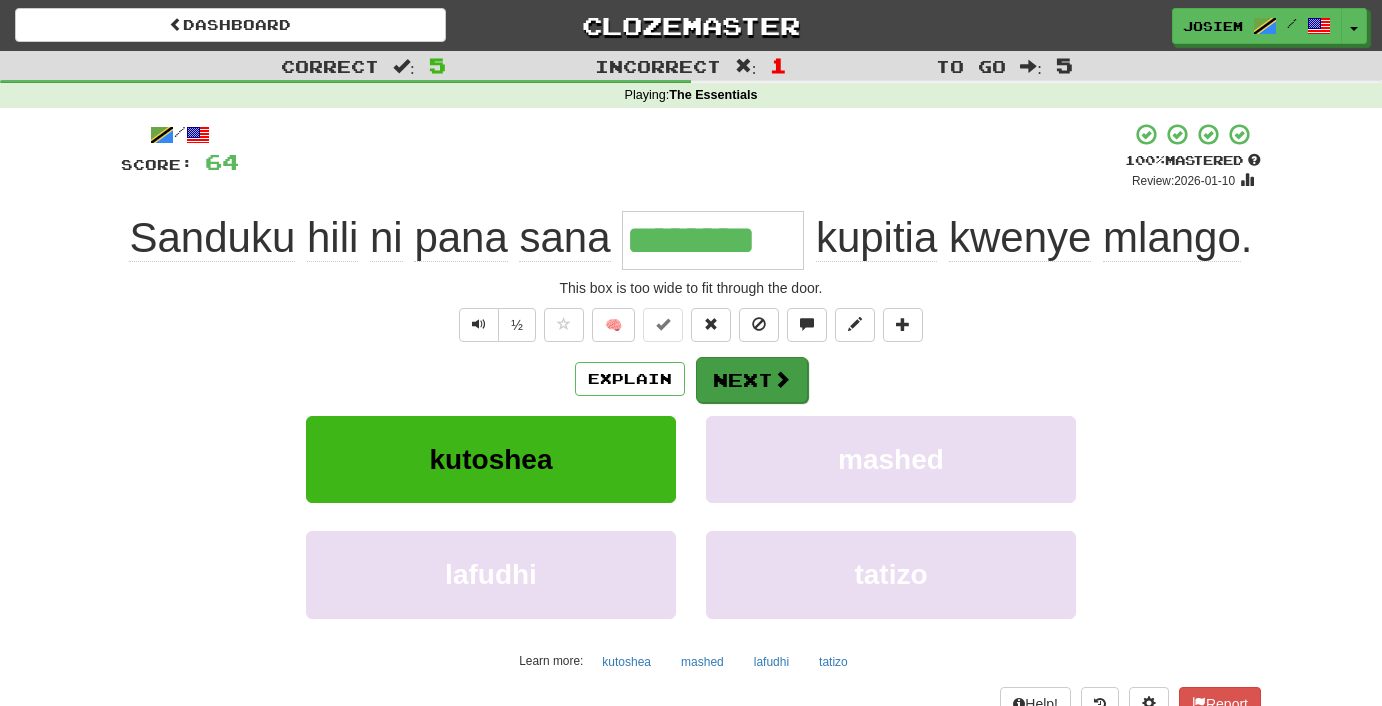 click on "Next" at bounding box center (752, 380) 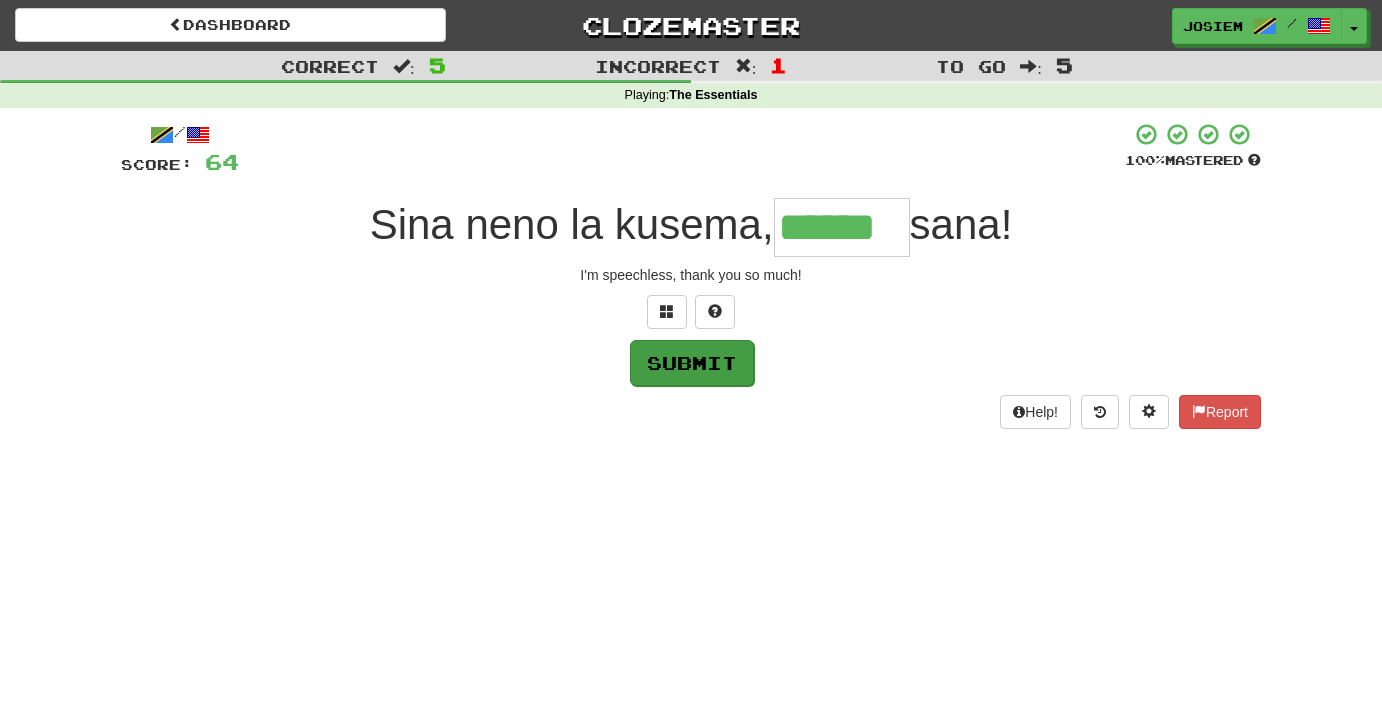 type on "******" 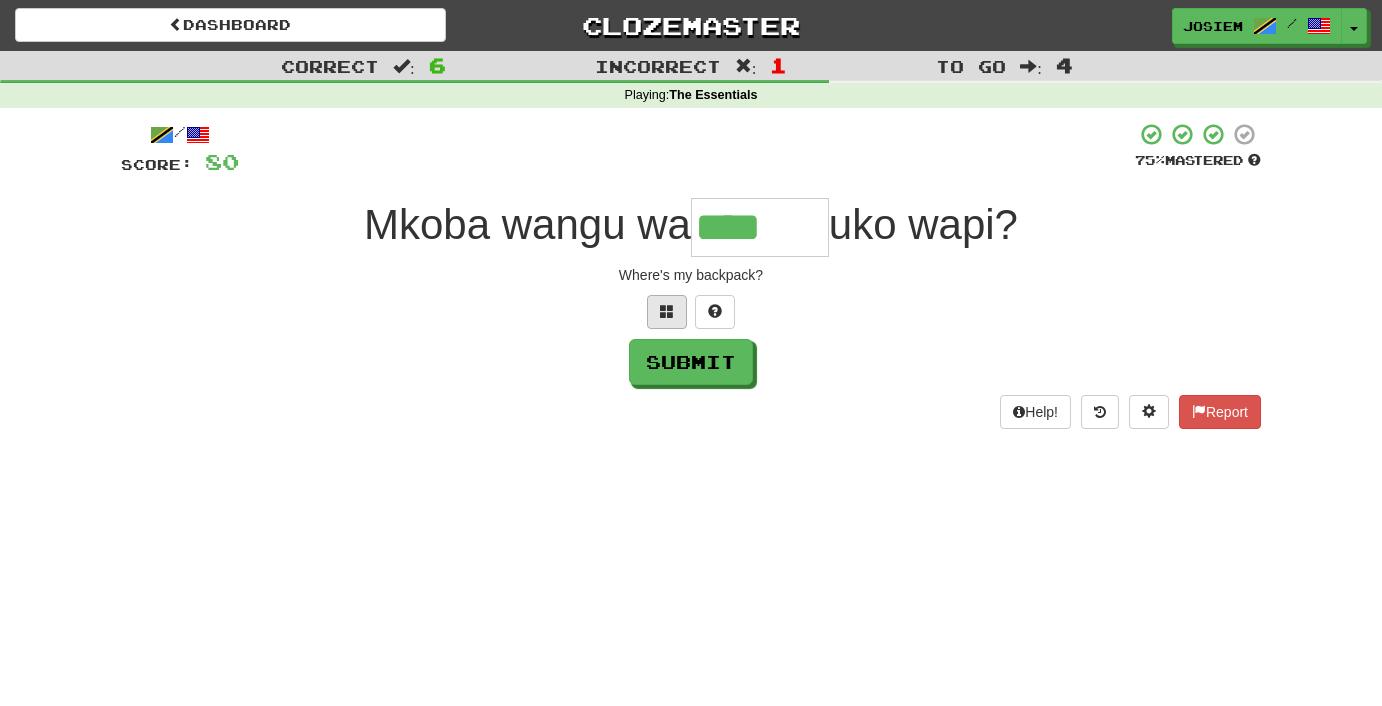 click at bounding box center [667, 312] 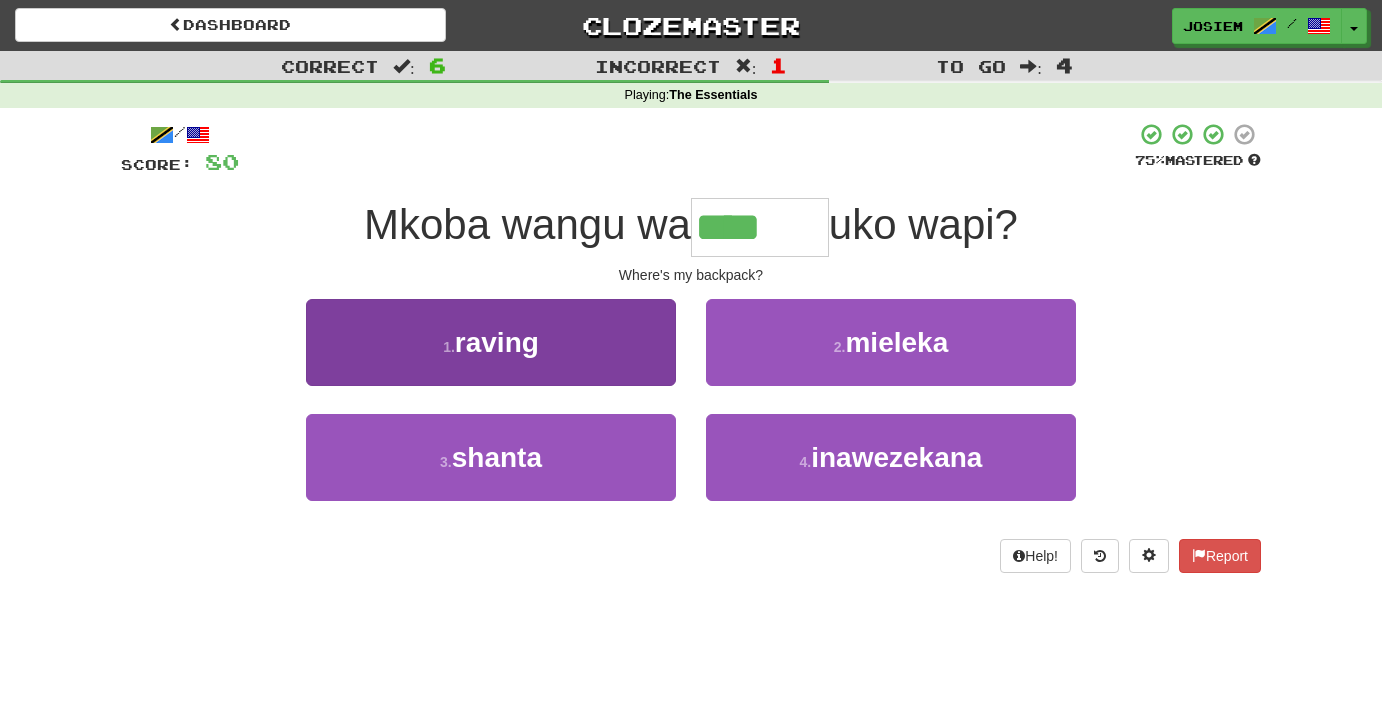 click on "3 .  shanta" at bounding box center [491, 457] 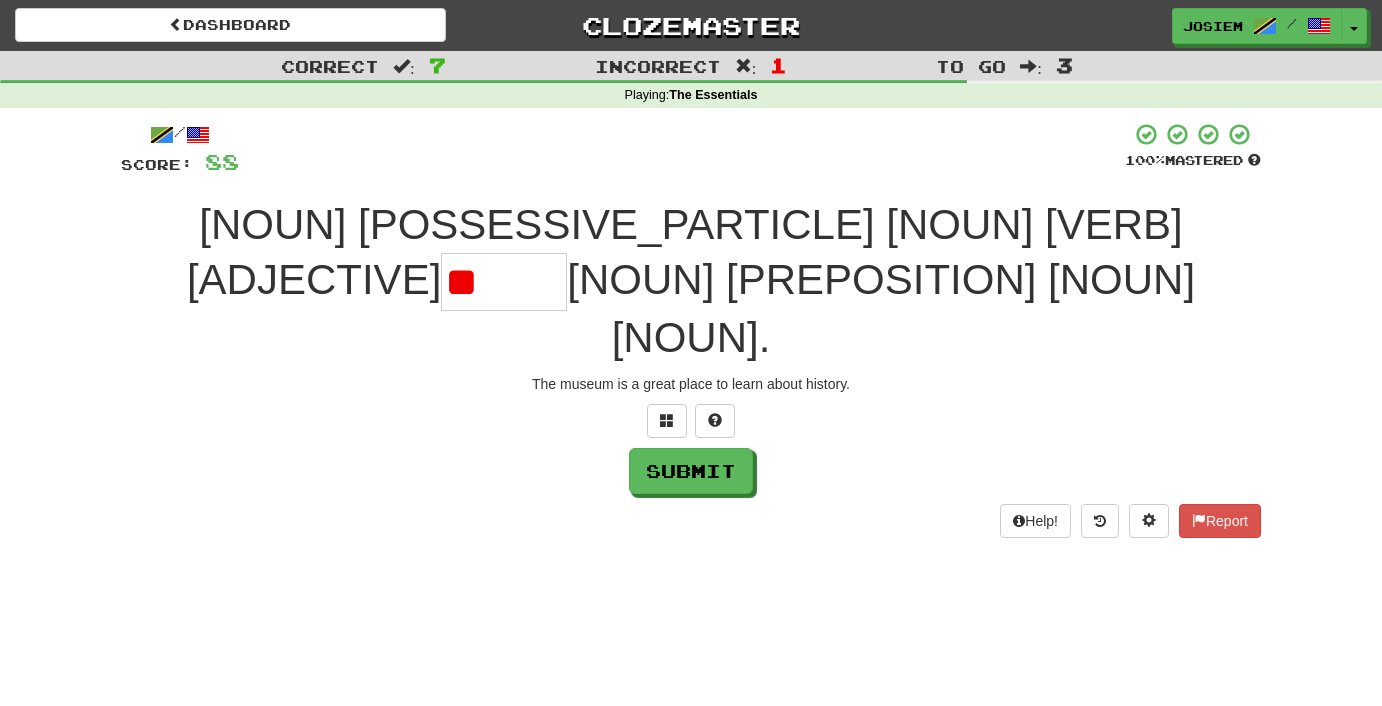 type on "*" 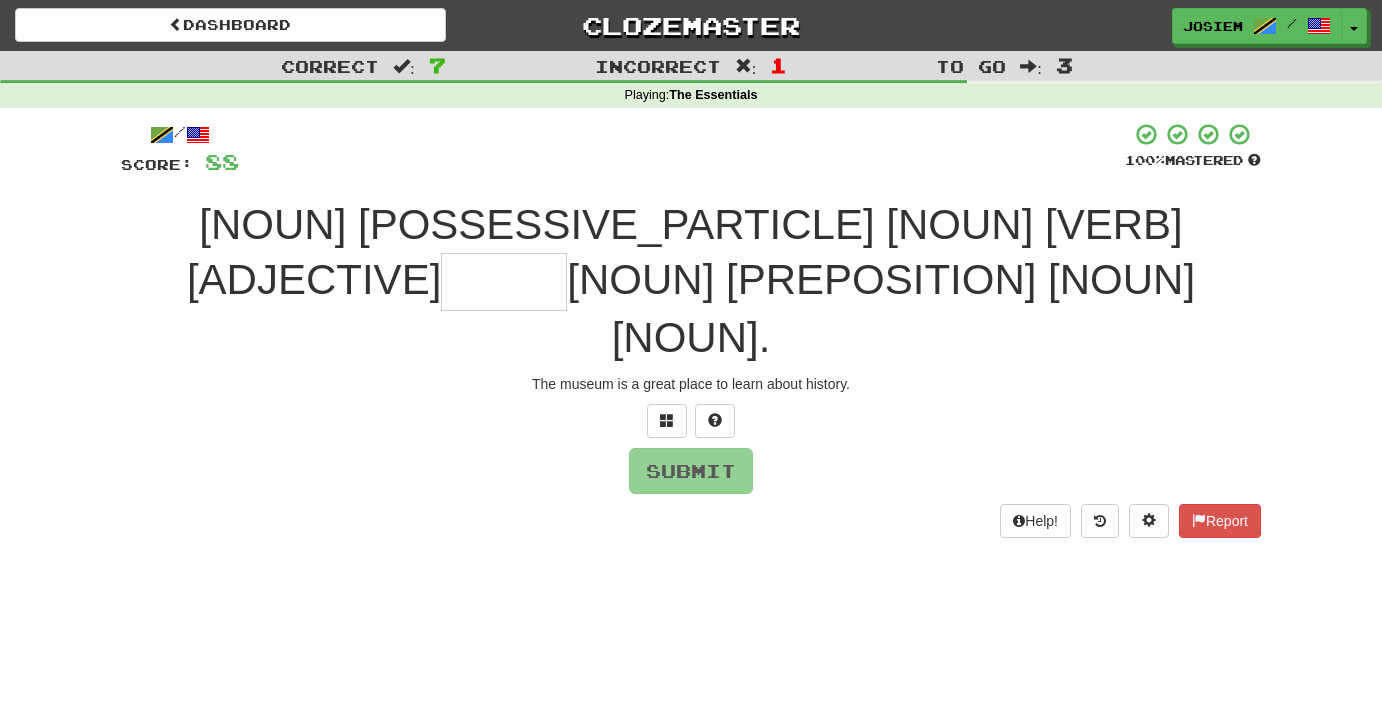 type on "*" 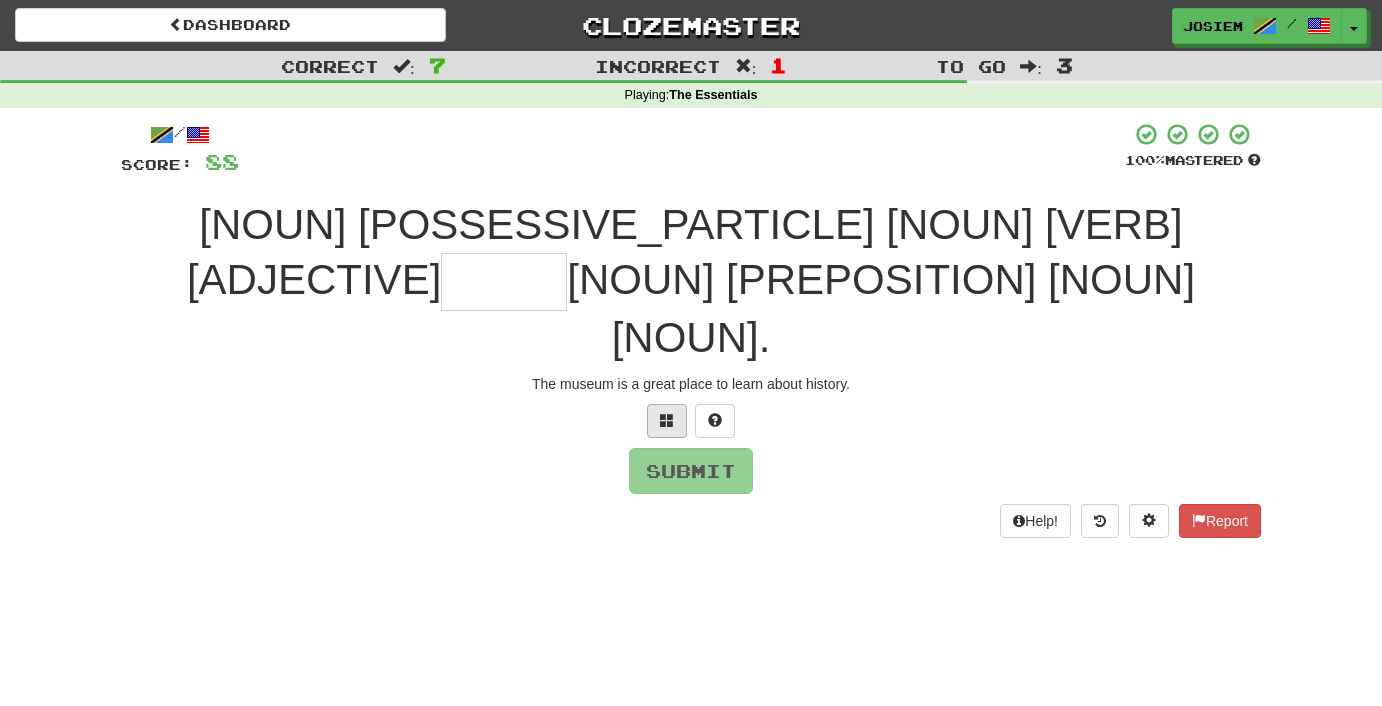 click at bounding box center (667, 420) 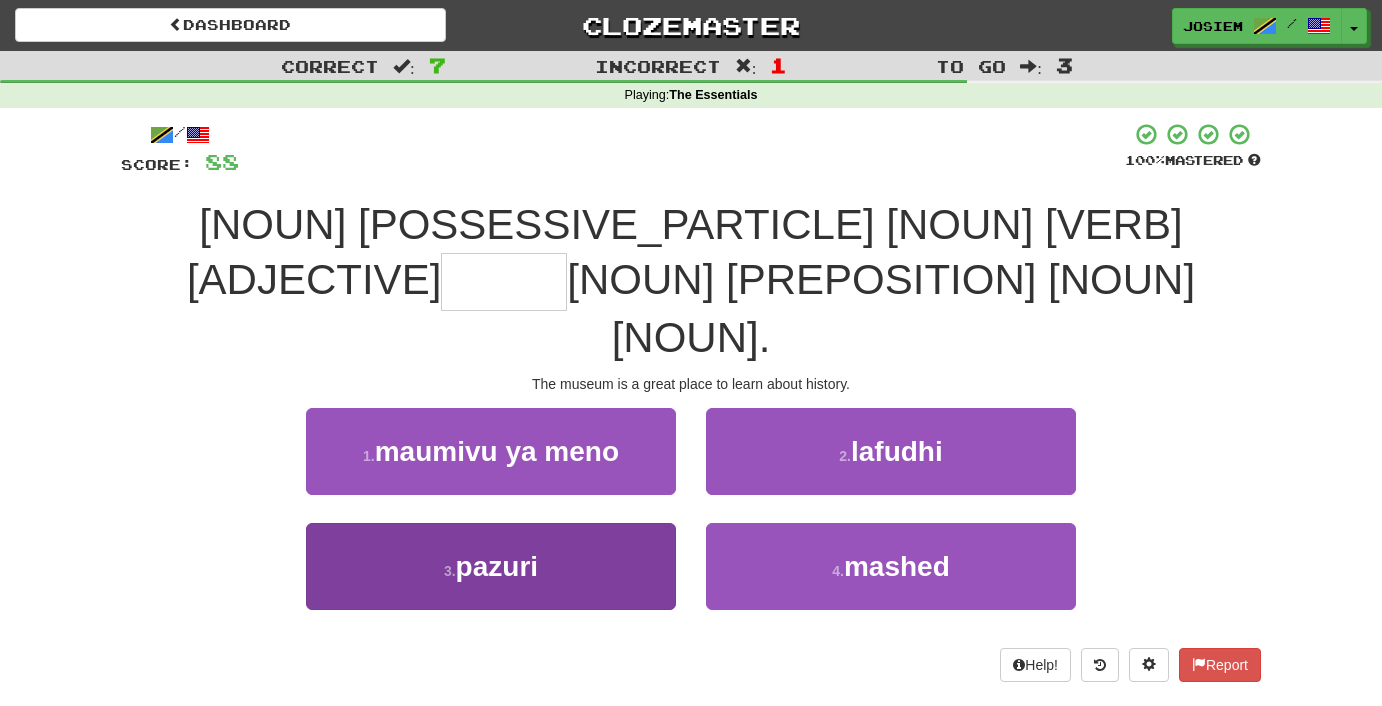 click on "3 .  pazuri" at bounding box center (491, 566) 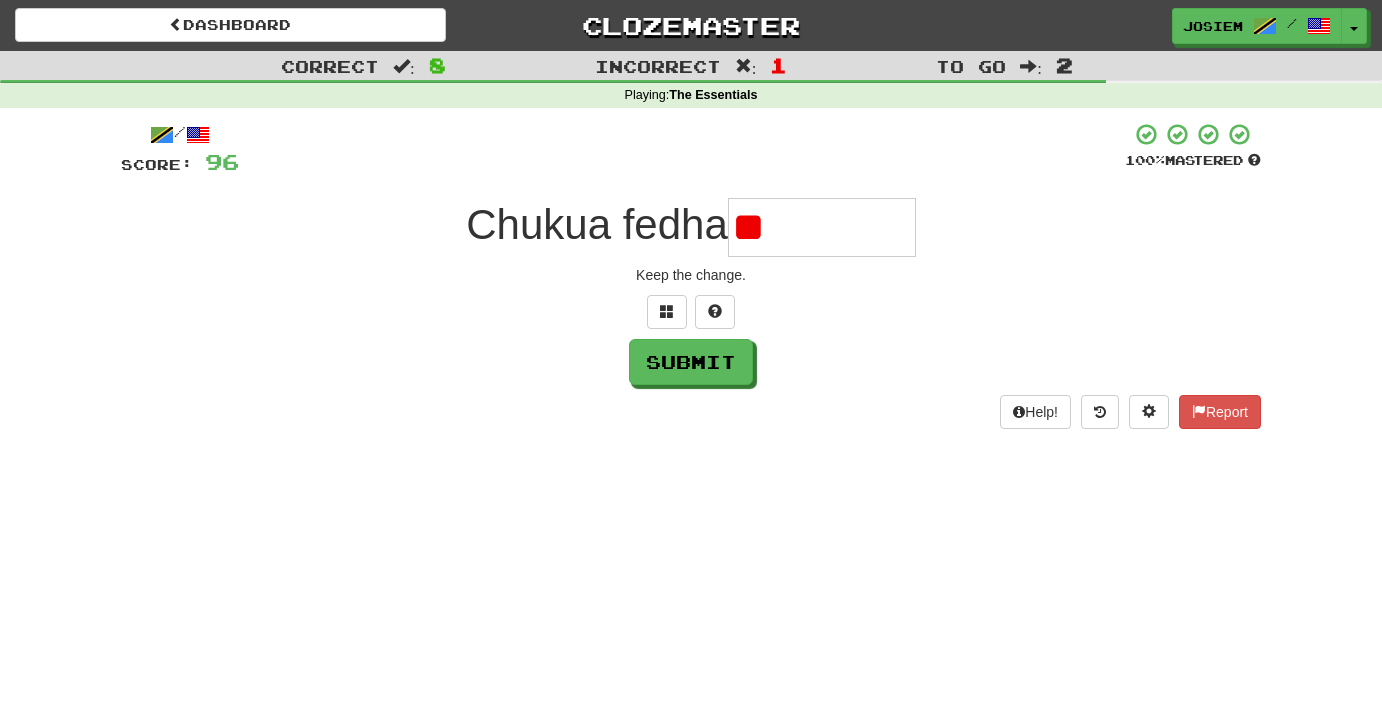 type on "*" 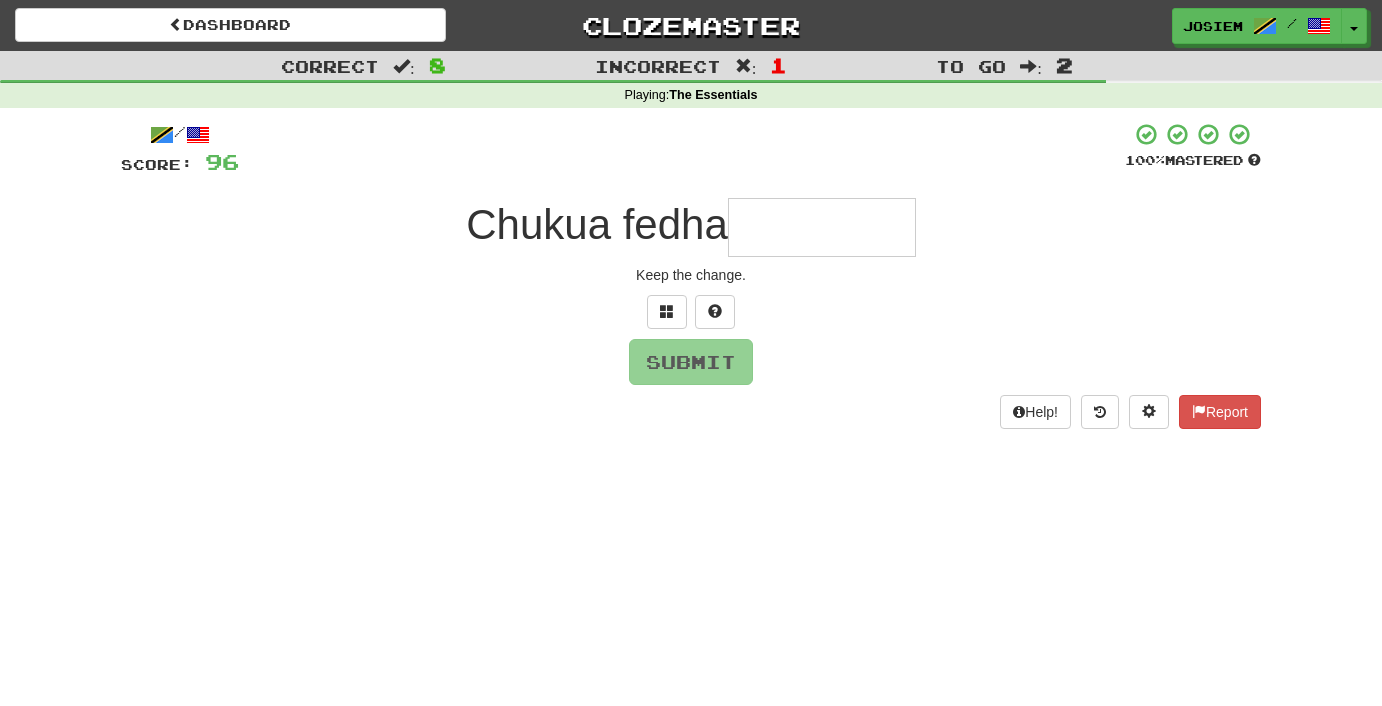 type on "*" 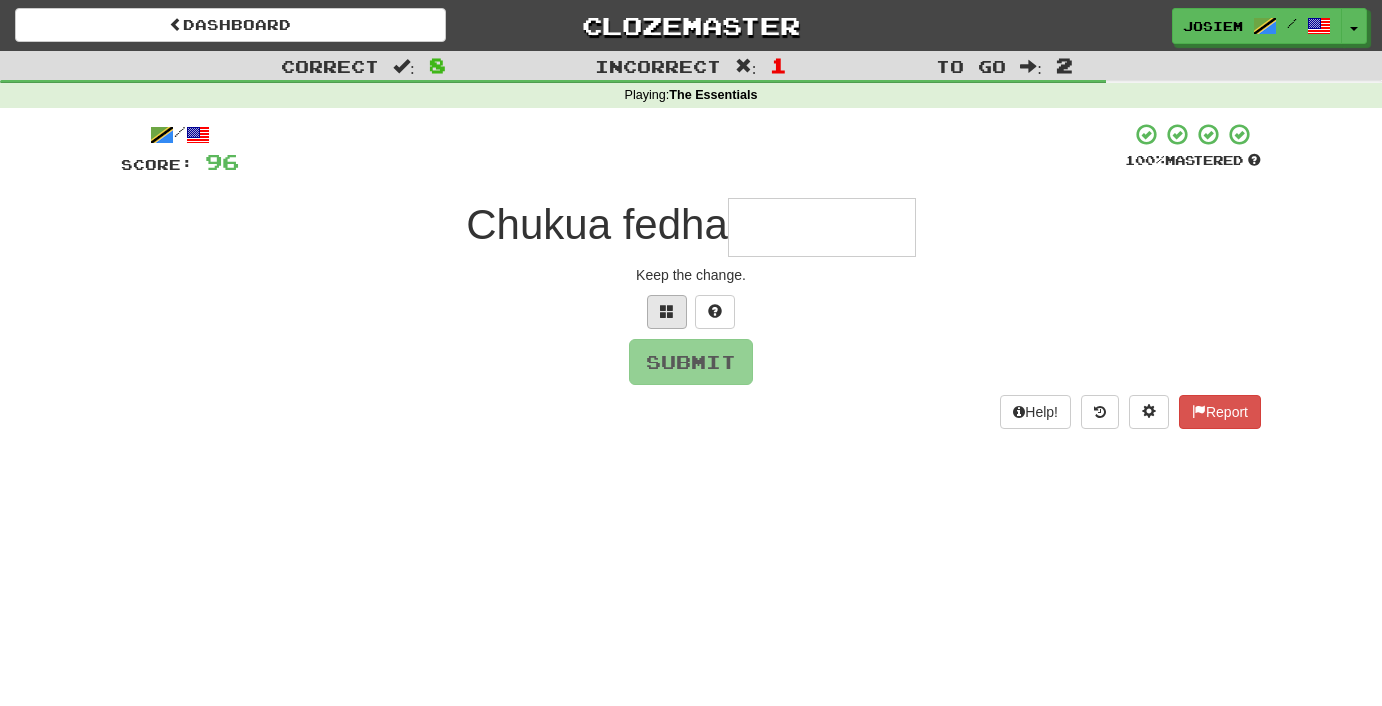 click at bounding box center (667, 311) 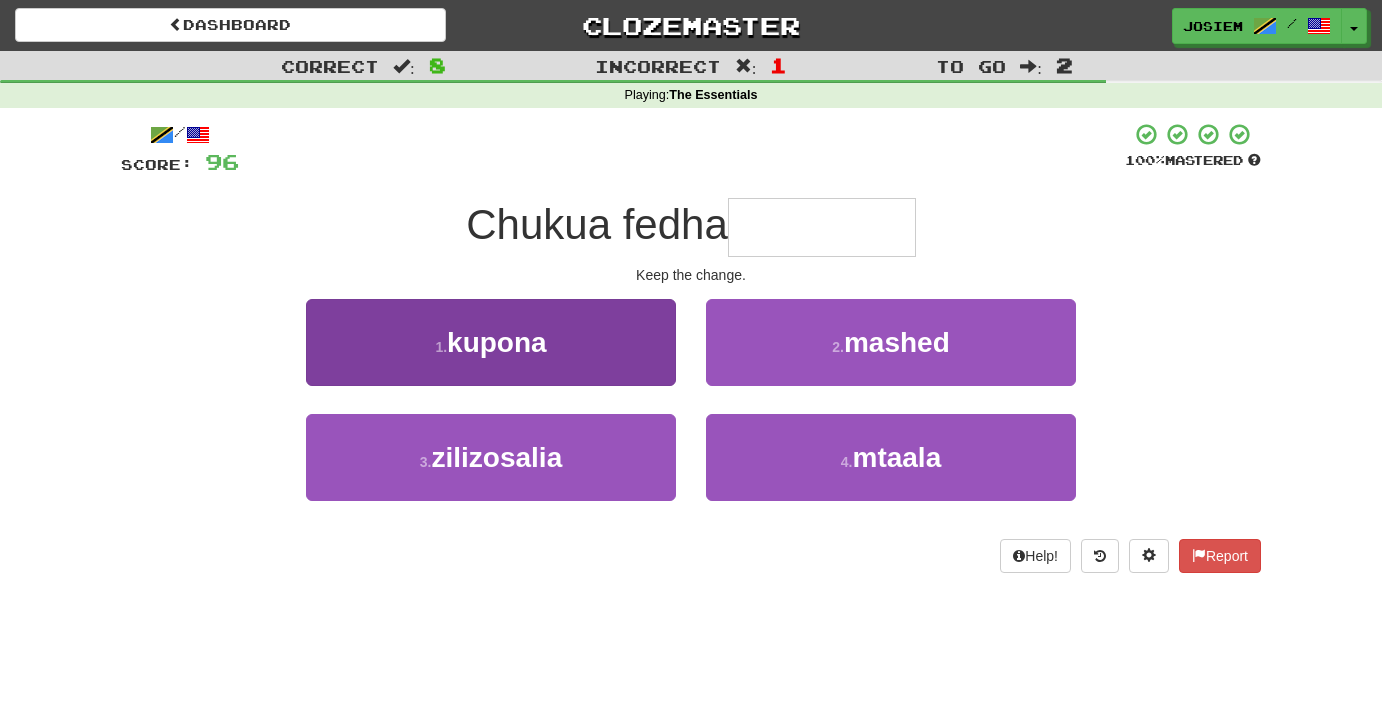 click on "kupona" at bounding box center [497, 342] 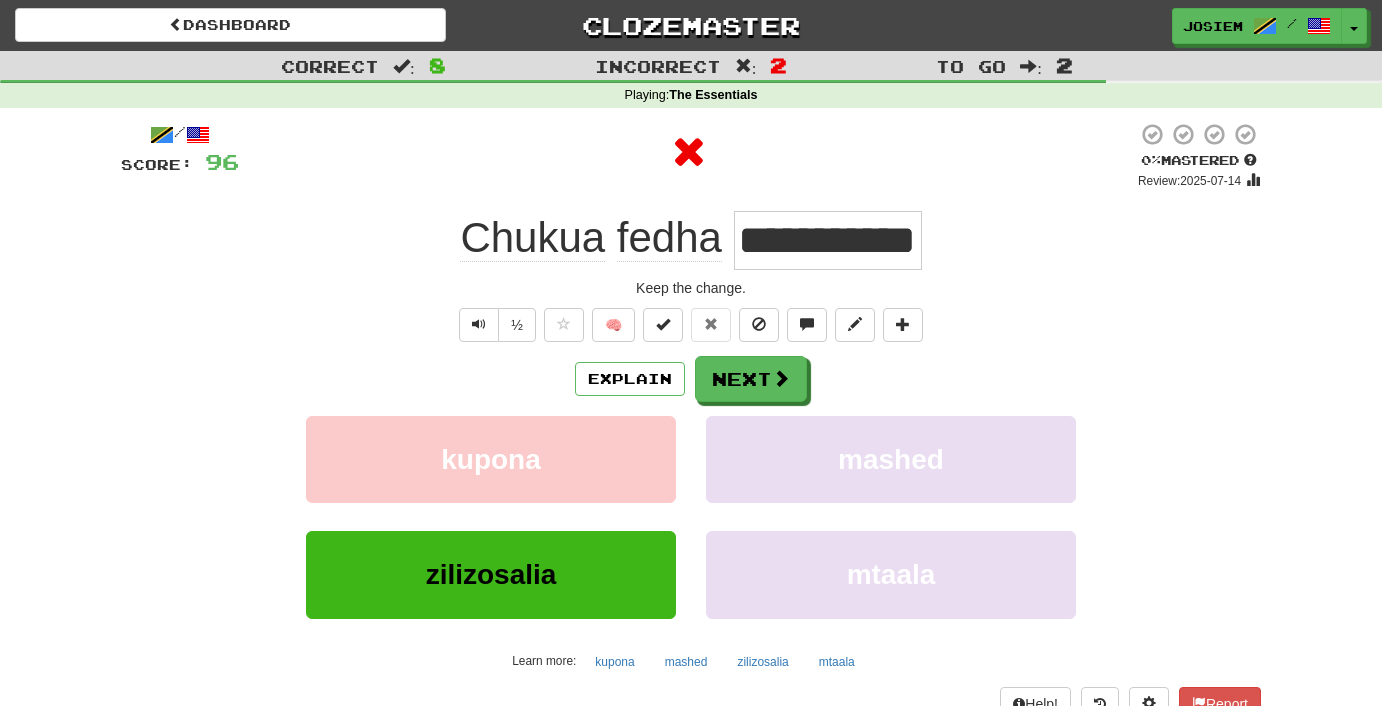 scroll, scrollTop: 0, scrollLeft: 1, axis: horizontal 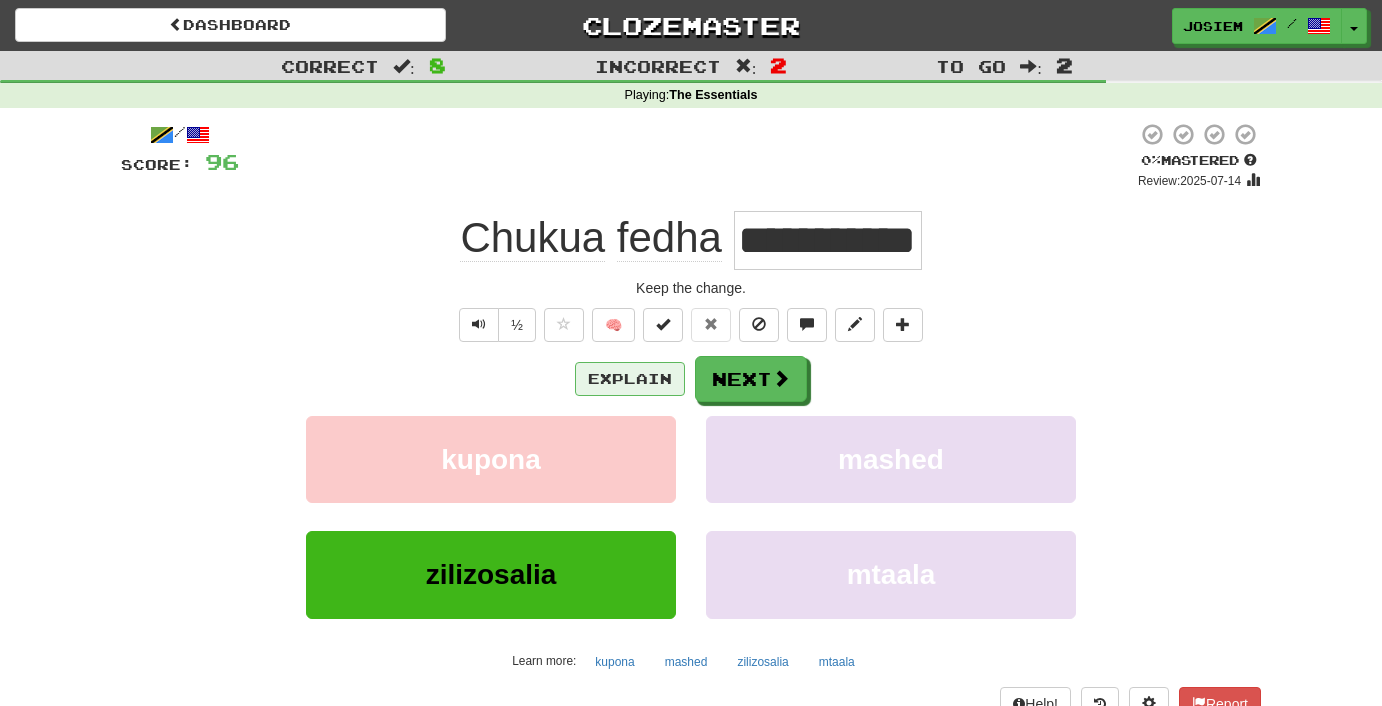 click on "Explain" at bounding box center [630, 379] 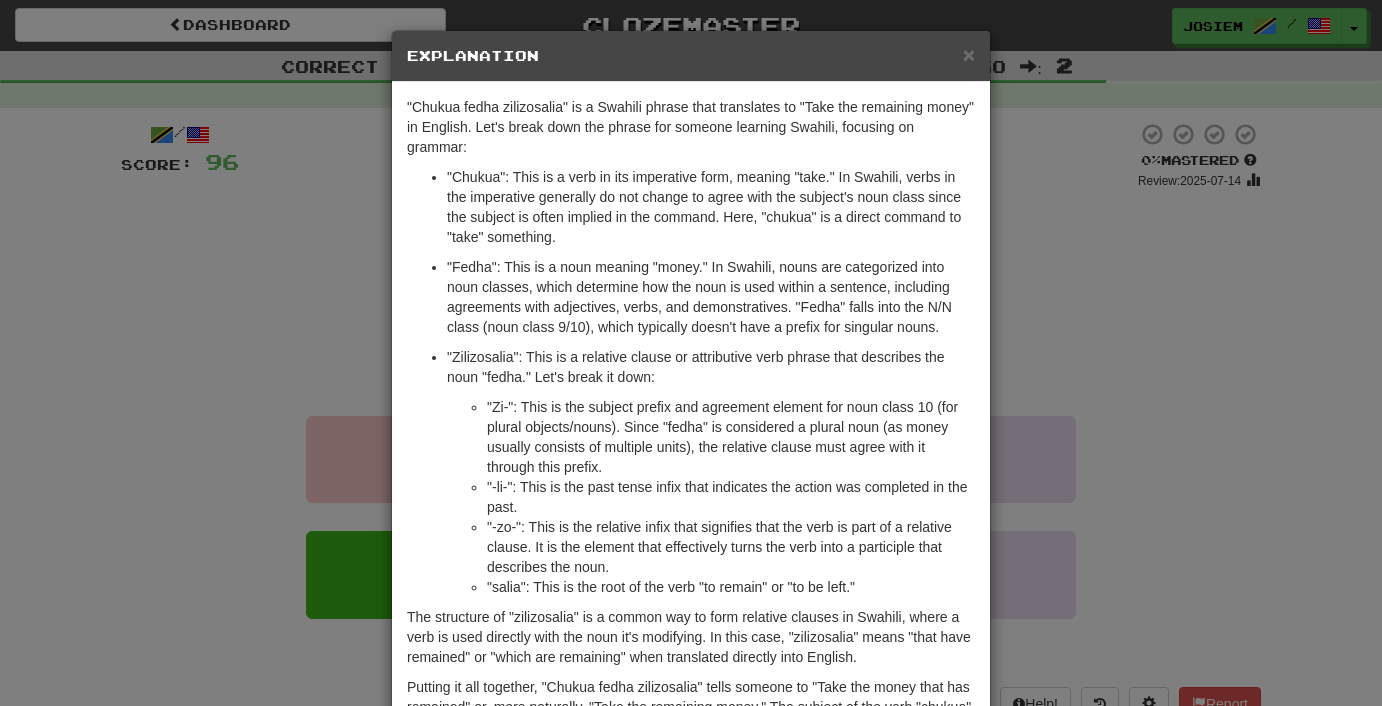 scroll, scrollTop: 152, scrollLeft: 0, axis: vertical 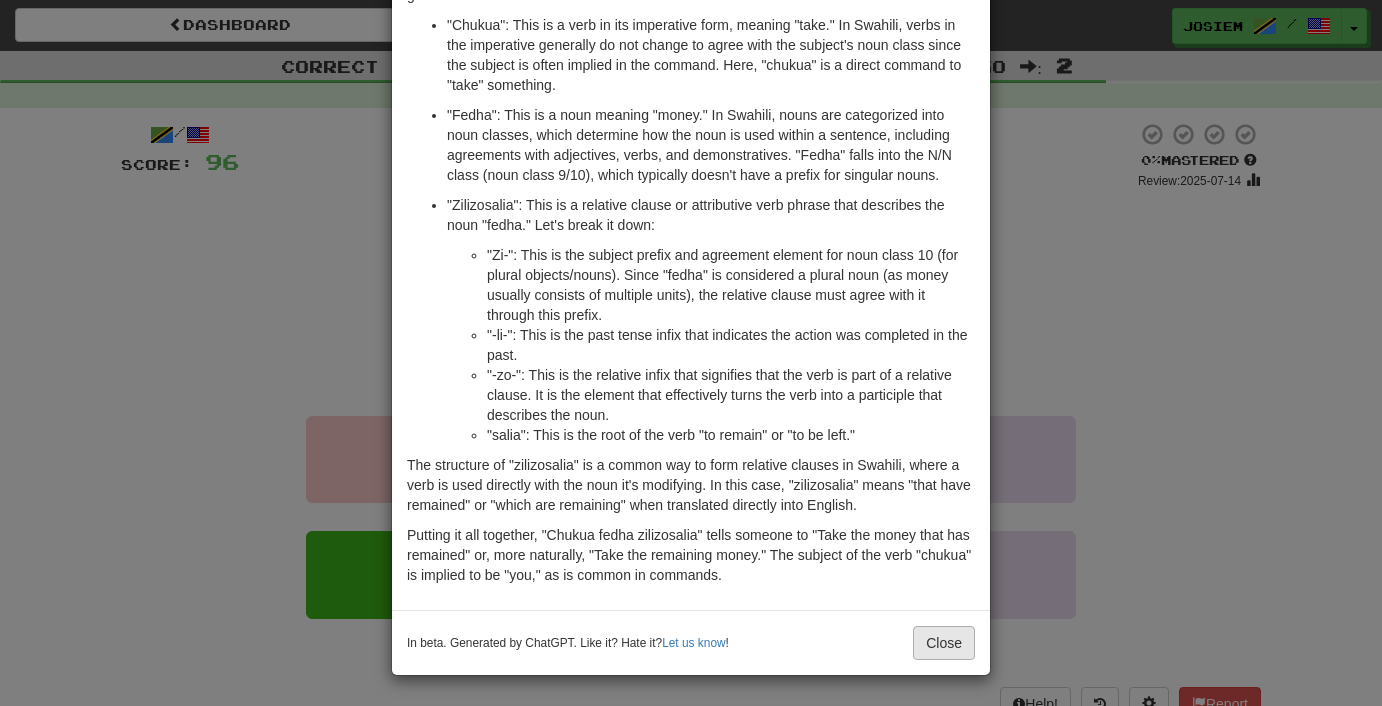 click on "Close" at bounding box center [944, 643] 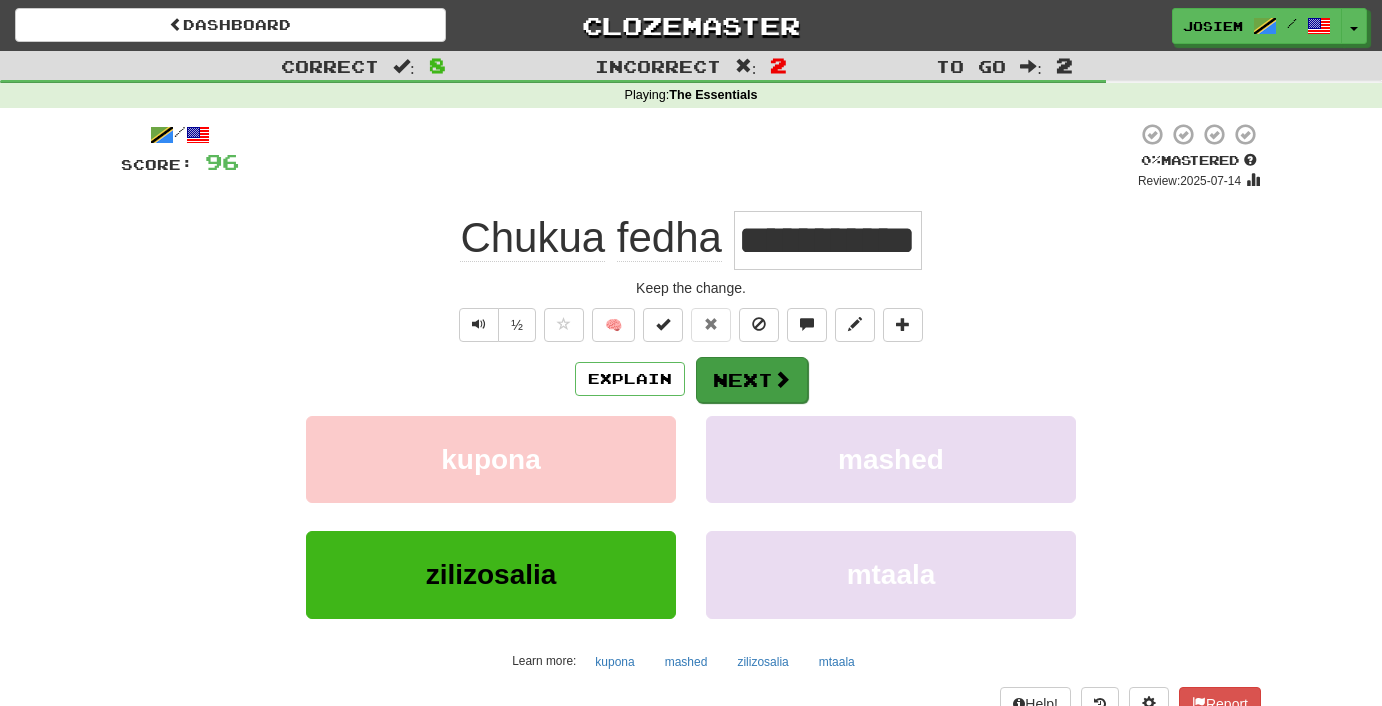 click on "Next" at bounding box center [752, 380] 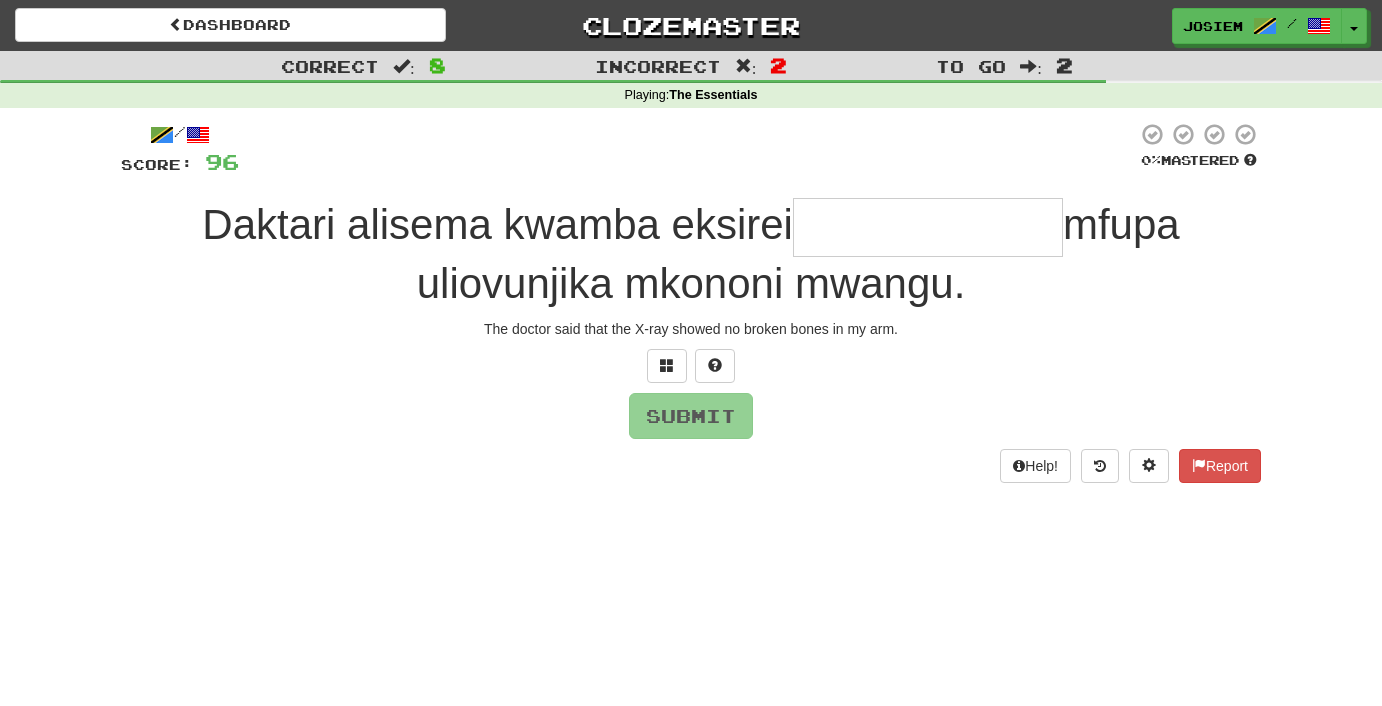 type on "*" 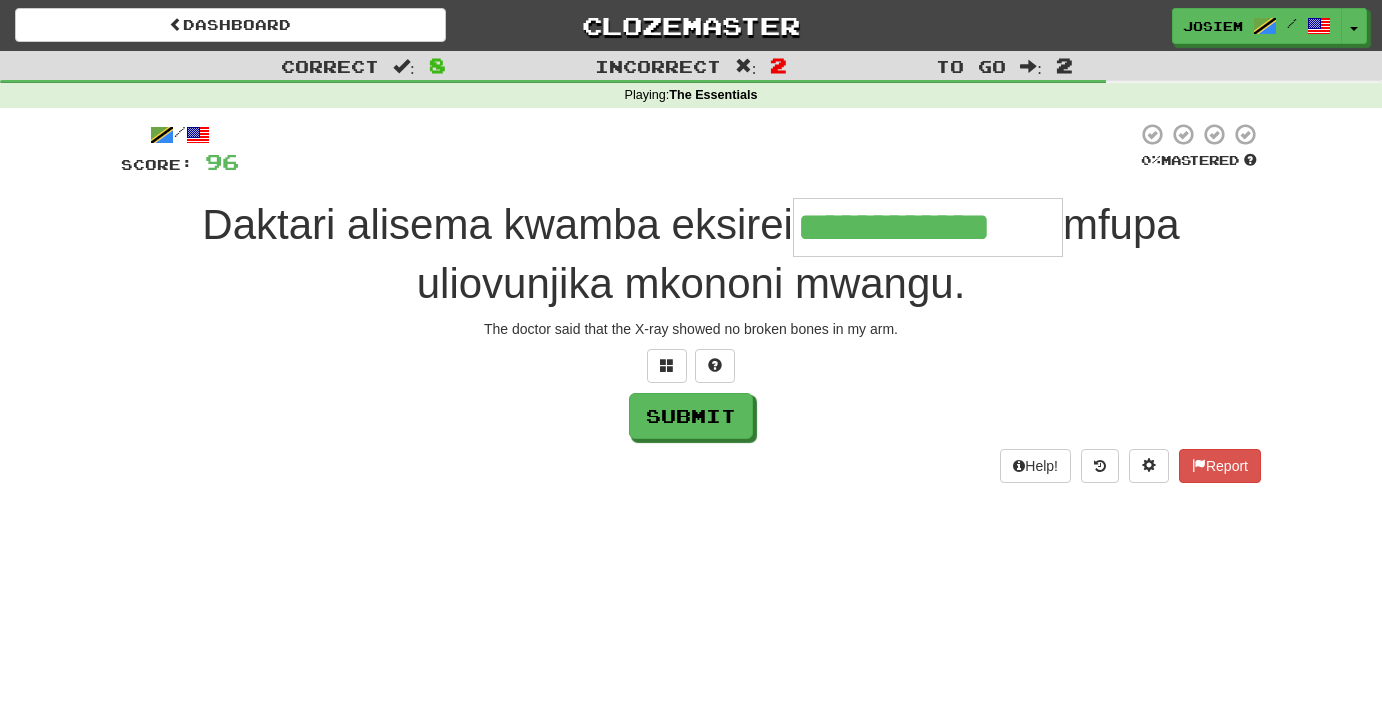 type on "**********" 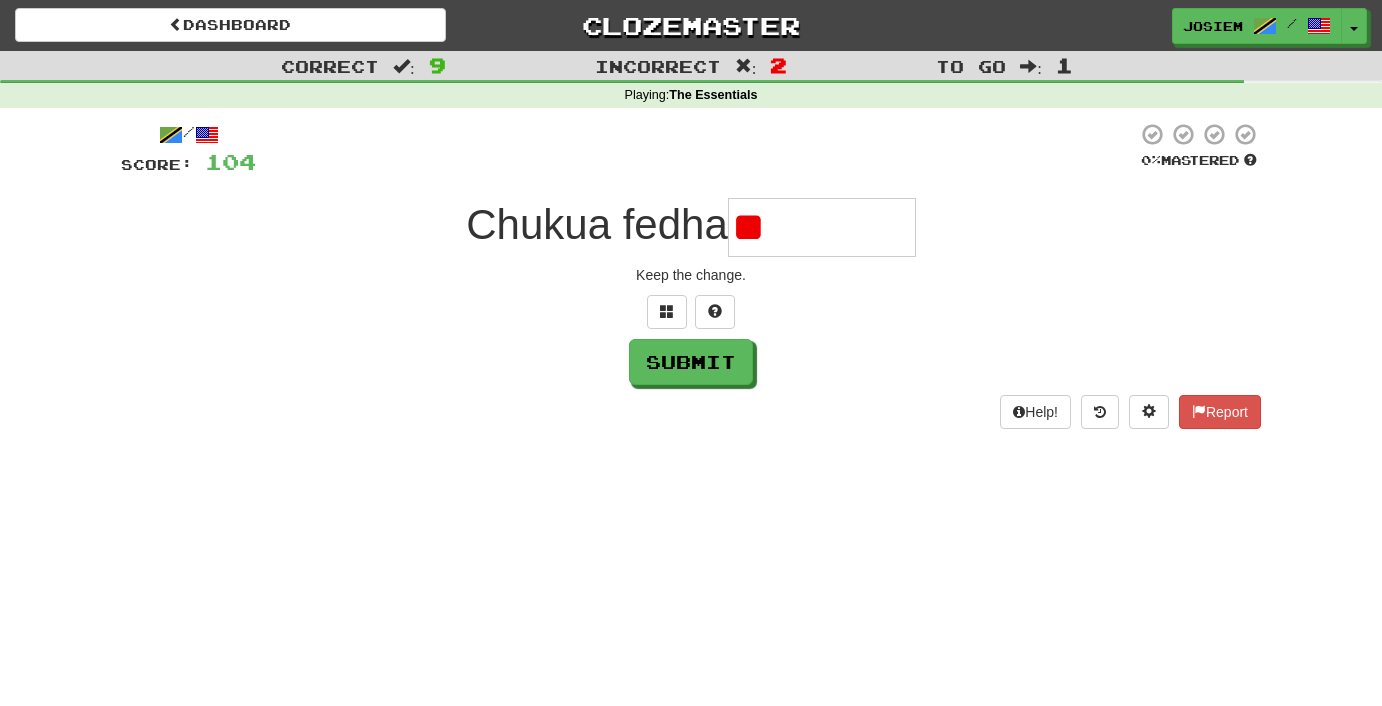 type on "*" 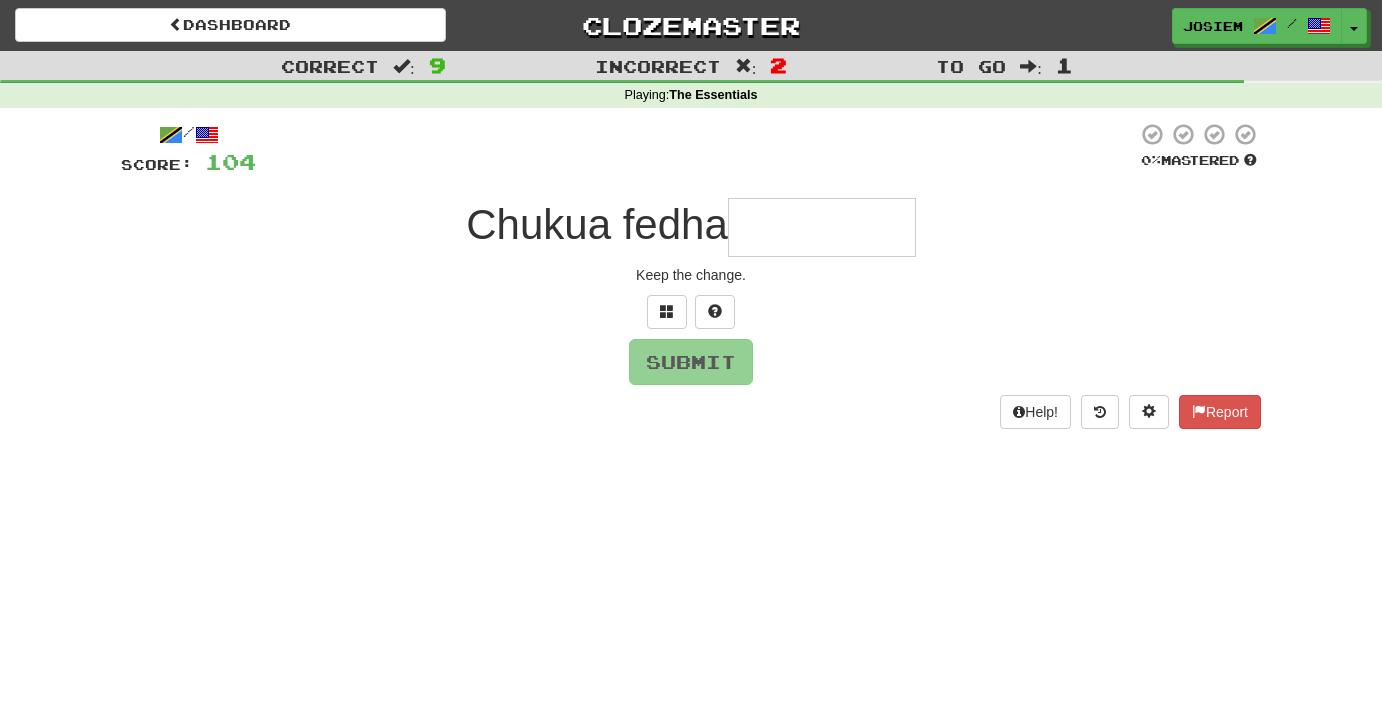 type on "*" 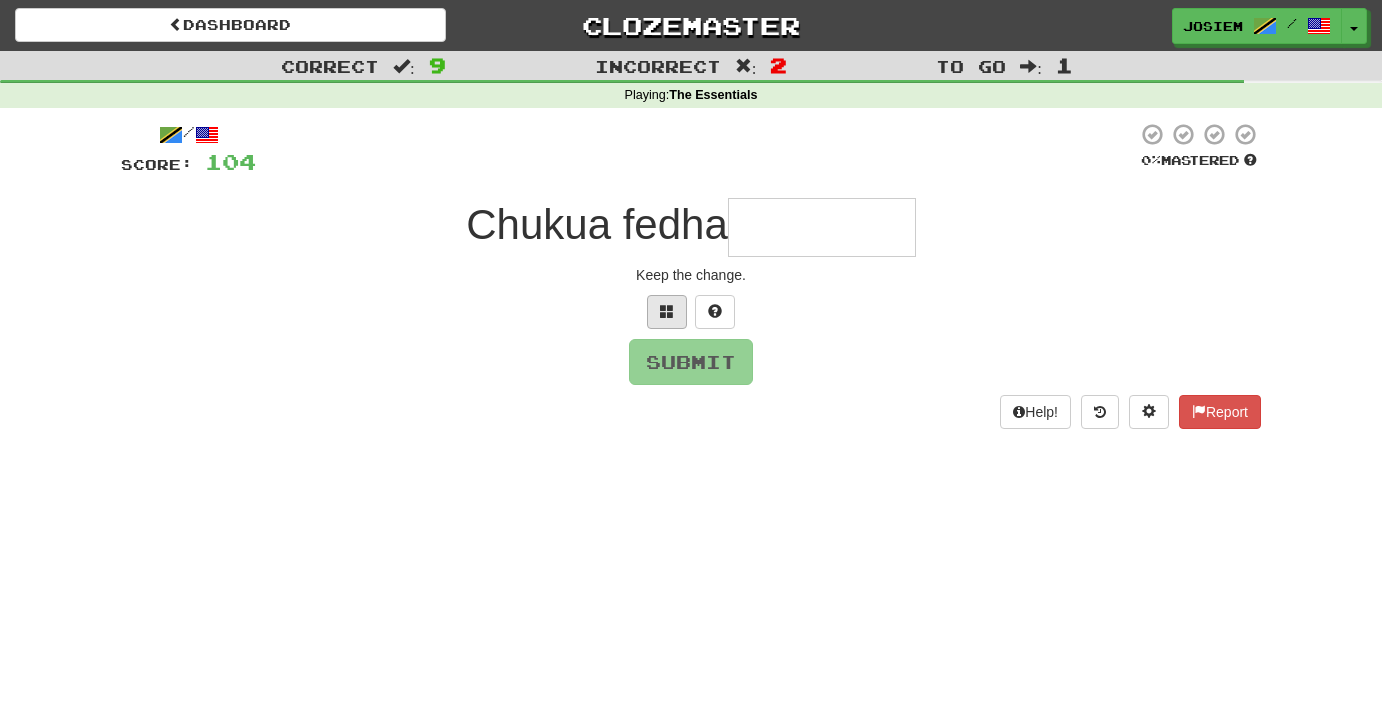 click at bounding box center (667, 312) 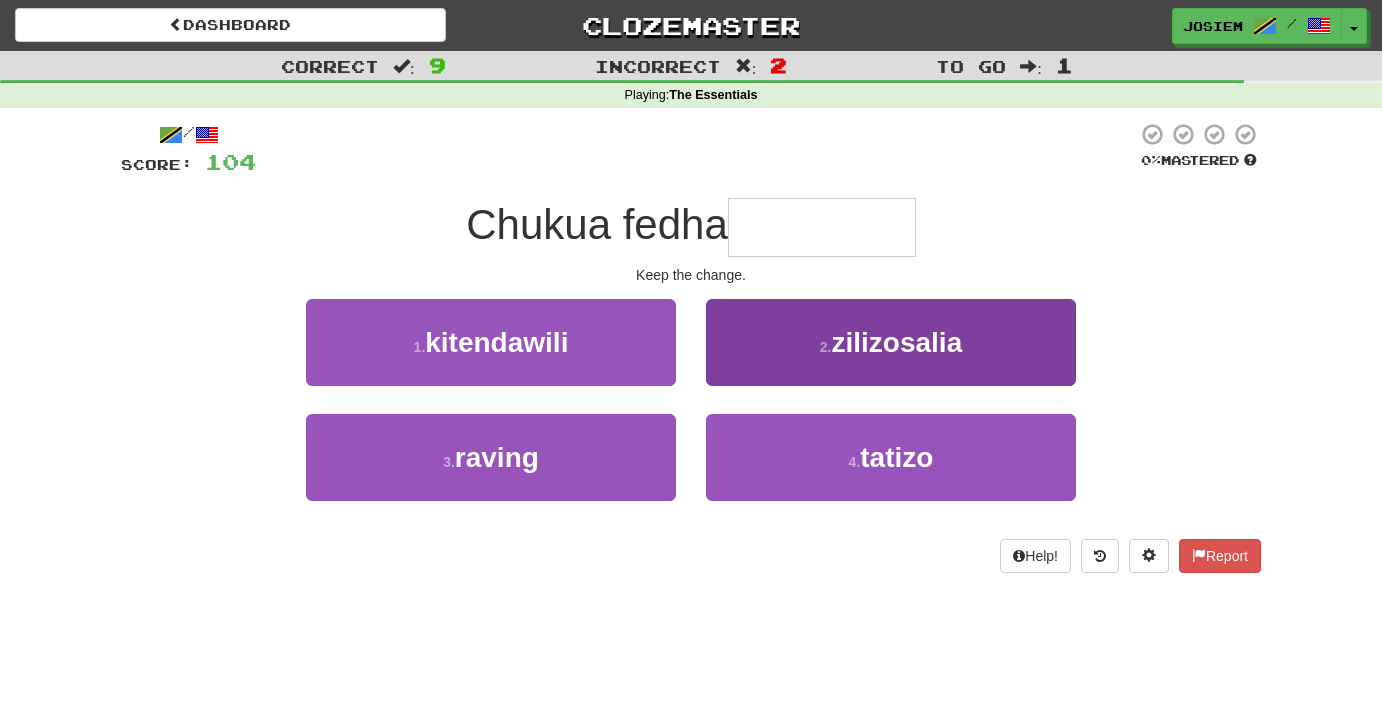 click on "zilizosalia" at bounding box center (896, 342) 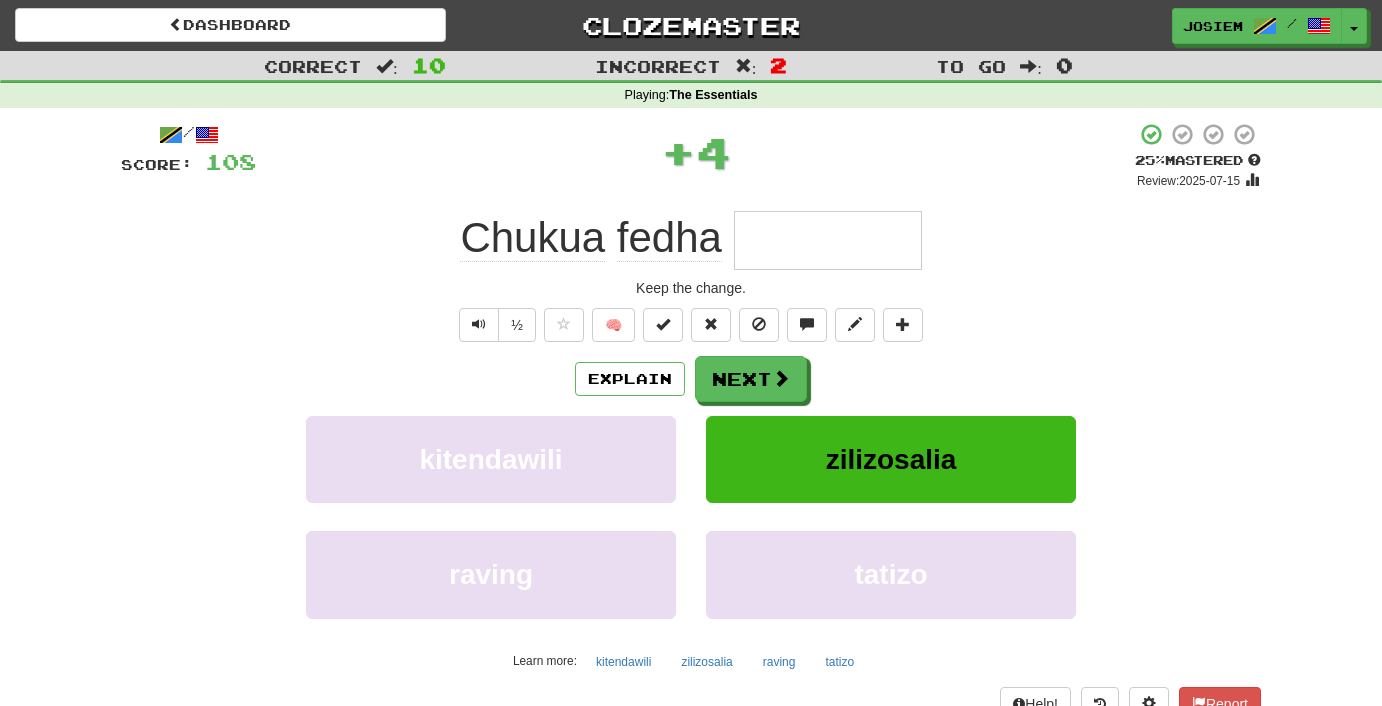 type on "**********" 